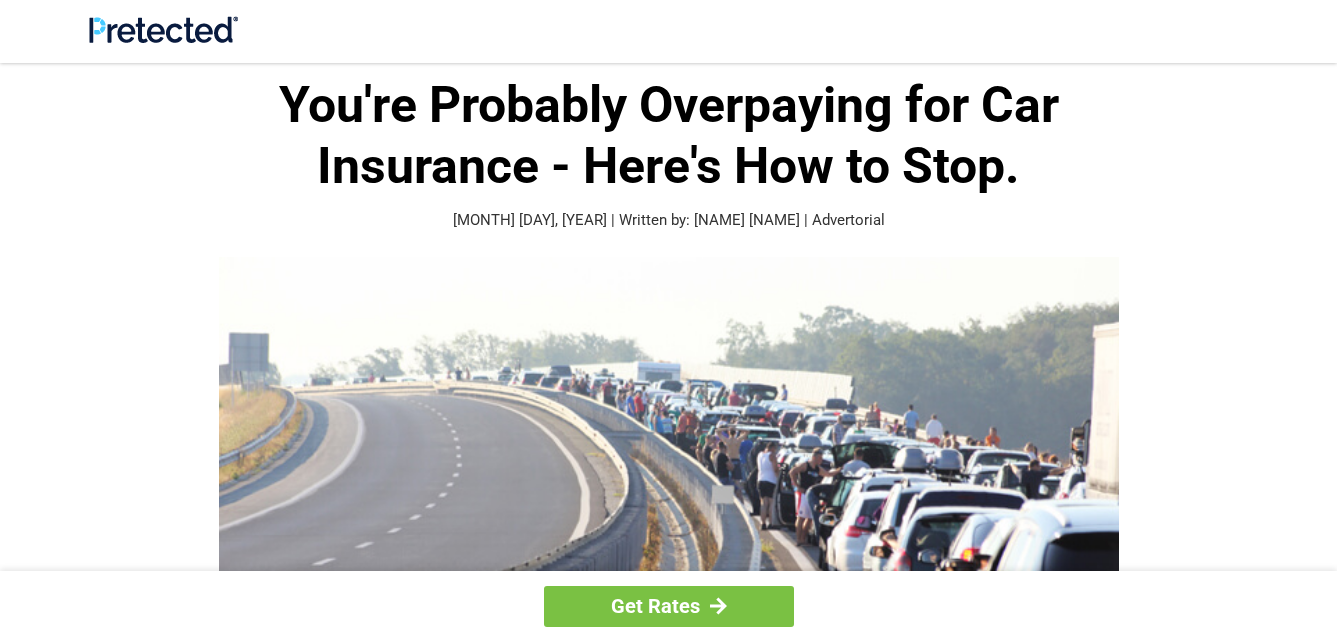 scroll, scrollTop: 0, scrollLeft: 0, axis: both 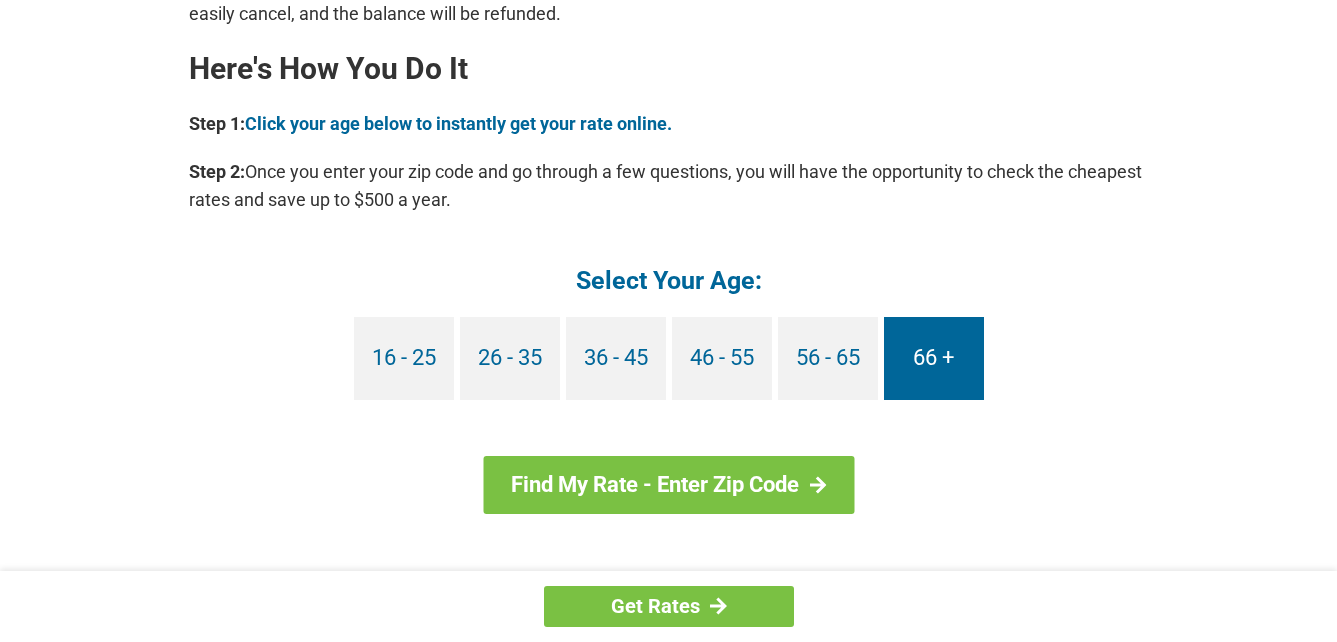 click on "66 +" at bounding box center [934, 358] 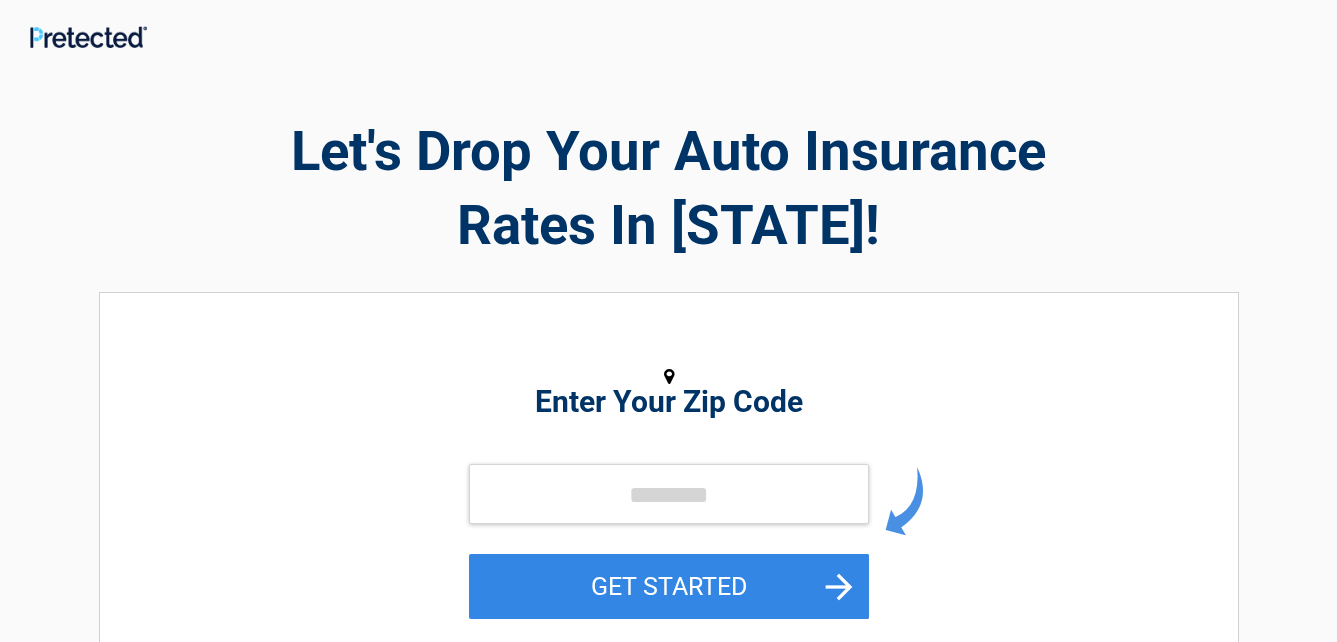 scroll, scrollTop: 0, scrollLeft: 0, axis: both 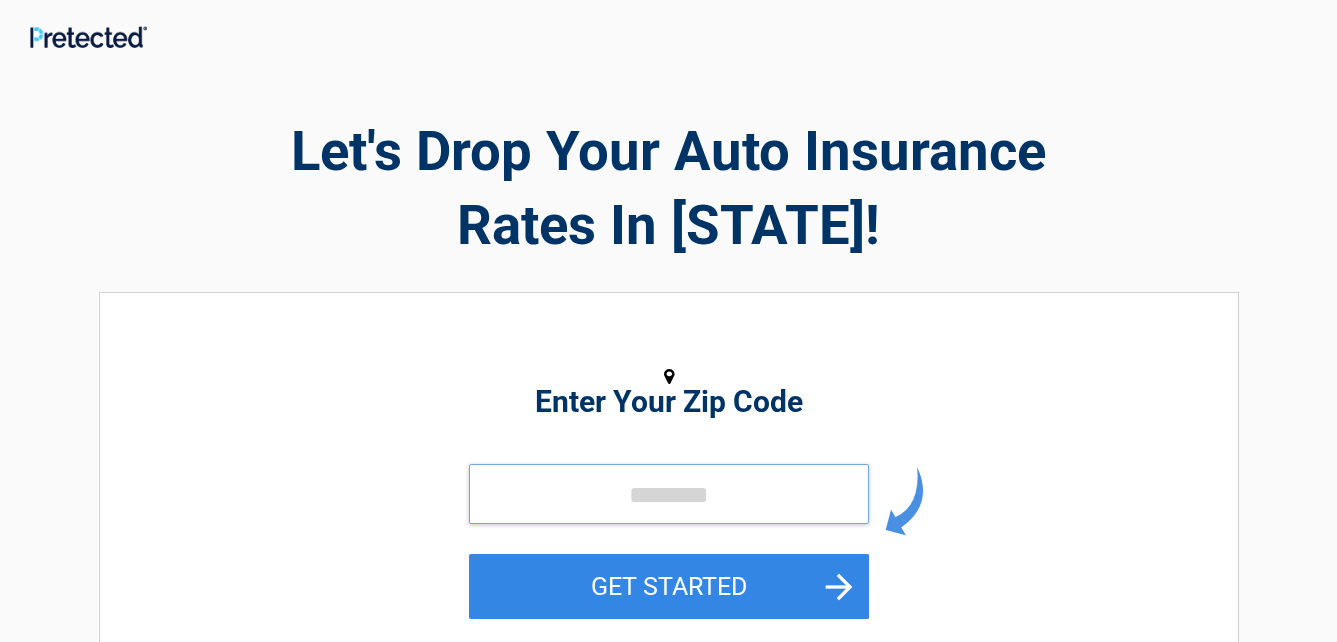 click at bounding box center [669, 494] 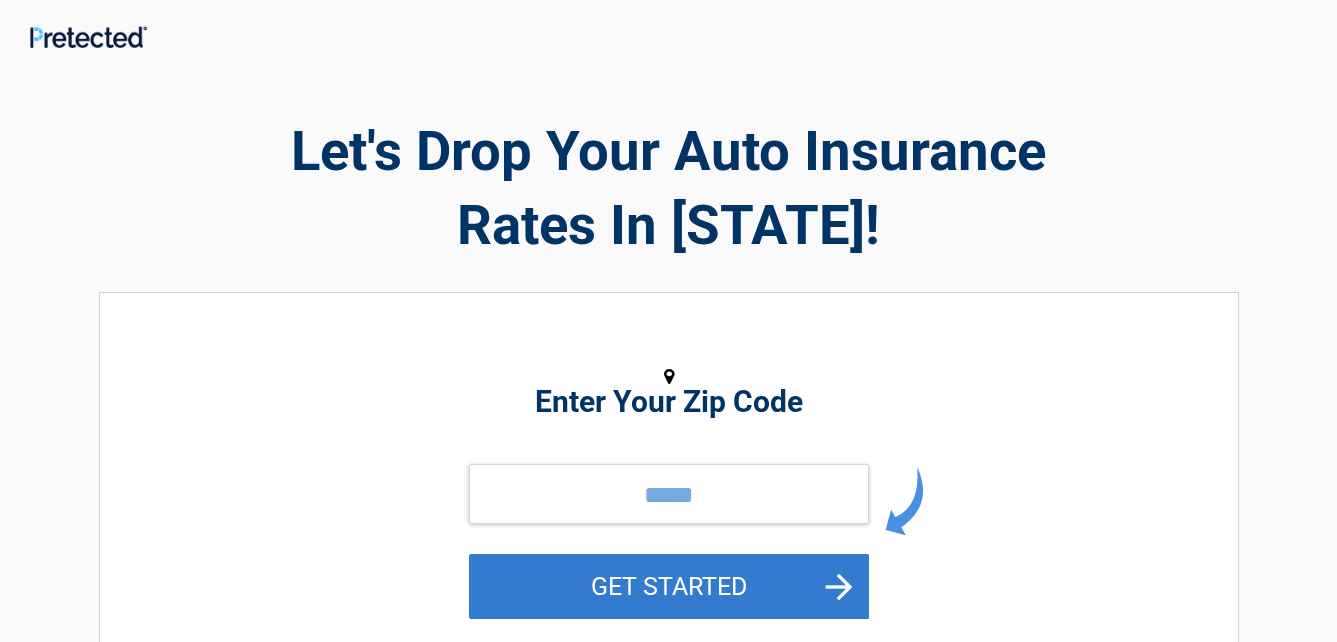 click on "GET STARTED" at bounding box center (669, 586) 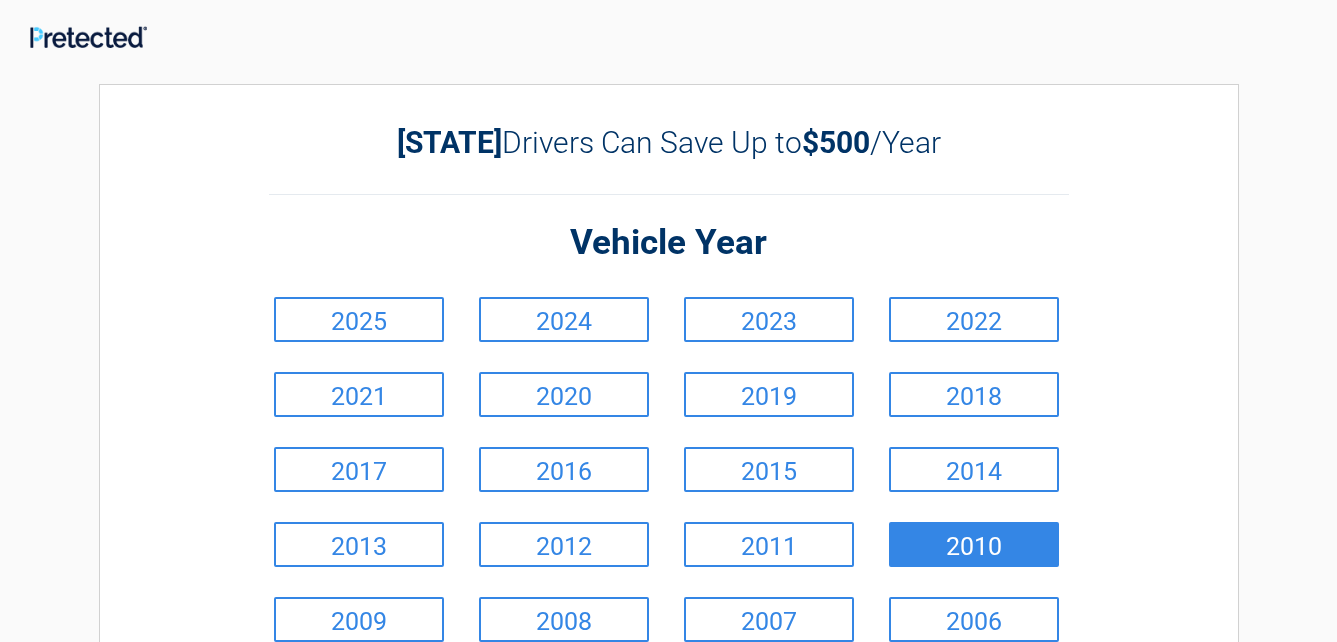 click on "2010" at bounding box center (974, 544) 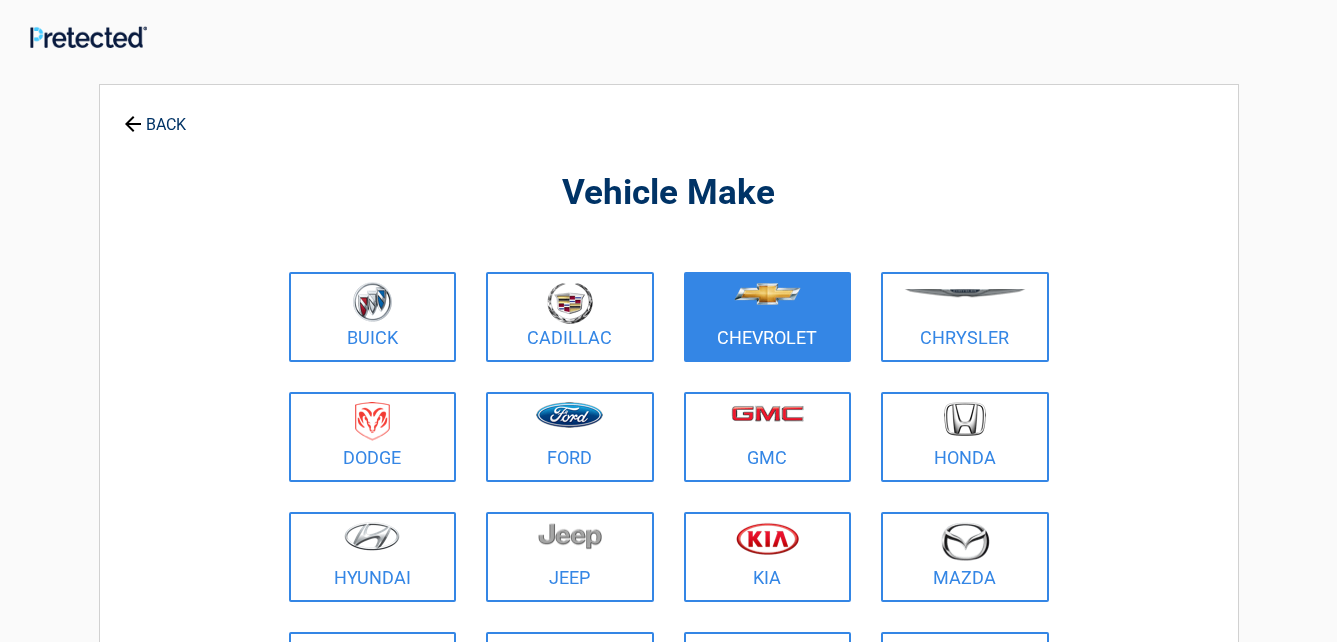 click on "Chevrolet" at bounding box center [768, 317] 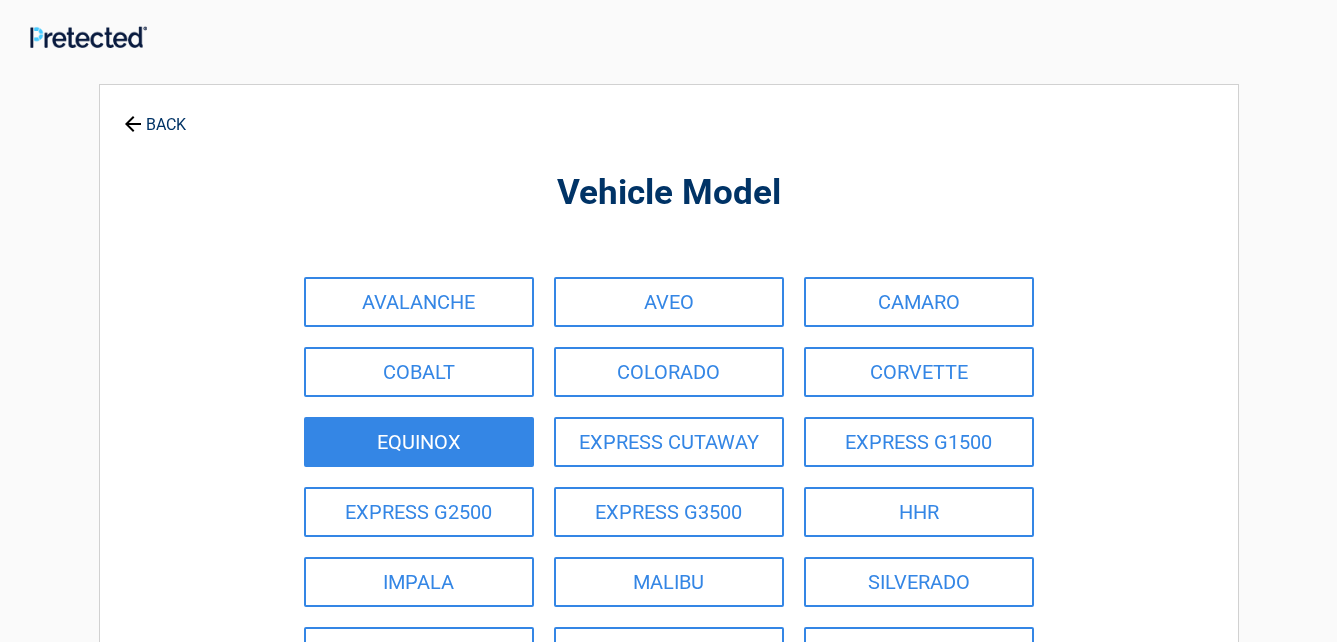 click on "EQUINOX" at bounding box center (419, 442) 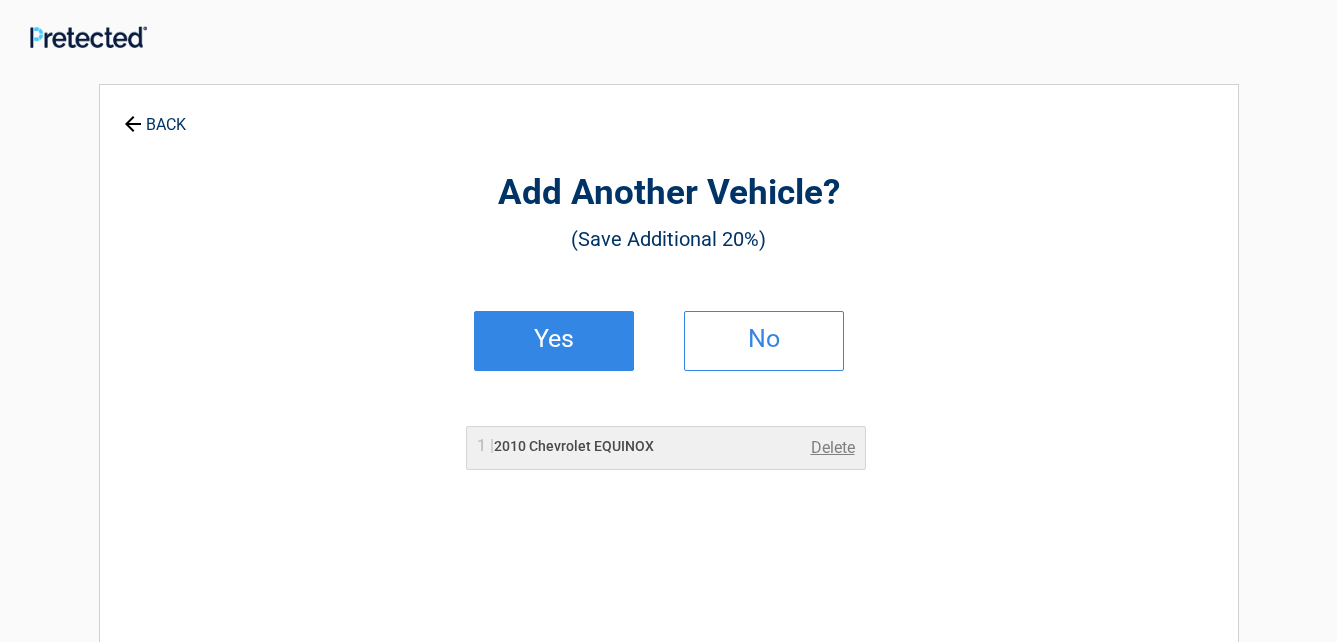 click on "Yes" at bounding box center (554, 341) 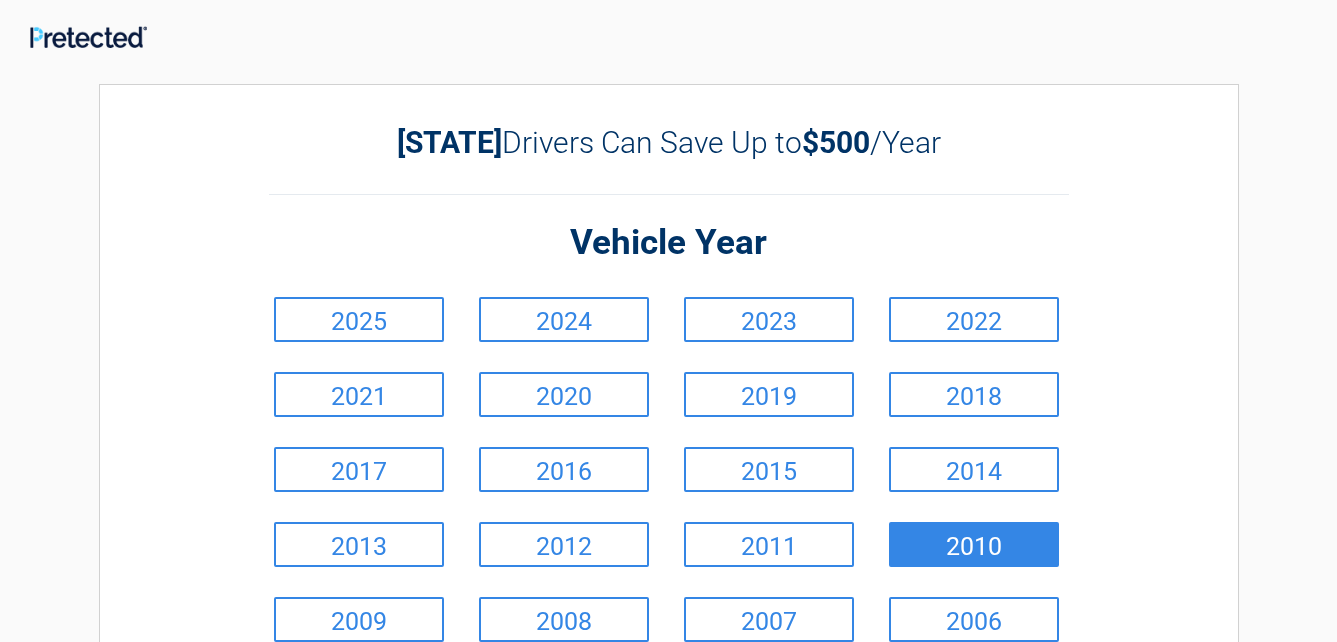 scroll, scrollTop: 100, scrollLeft: 0, axis: vertical 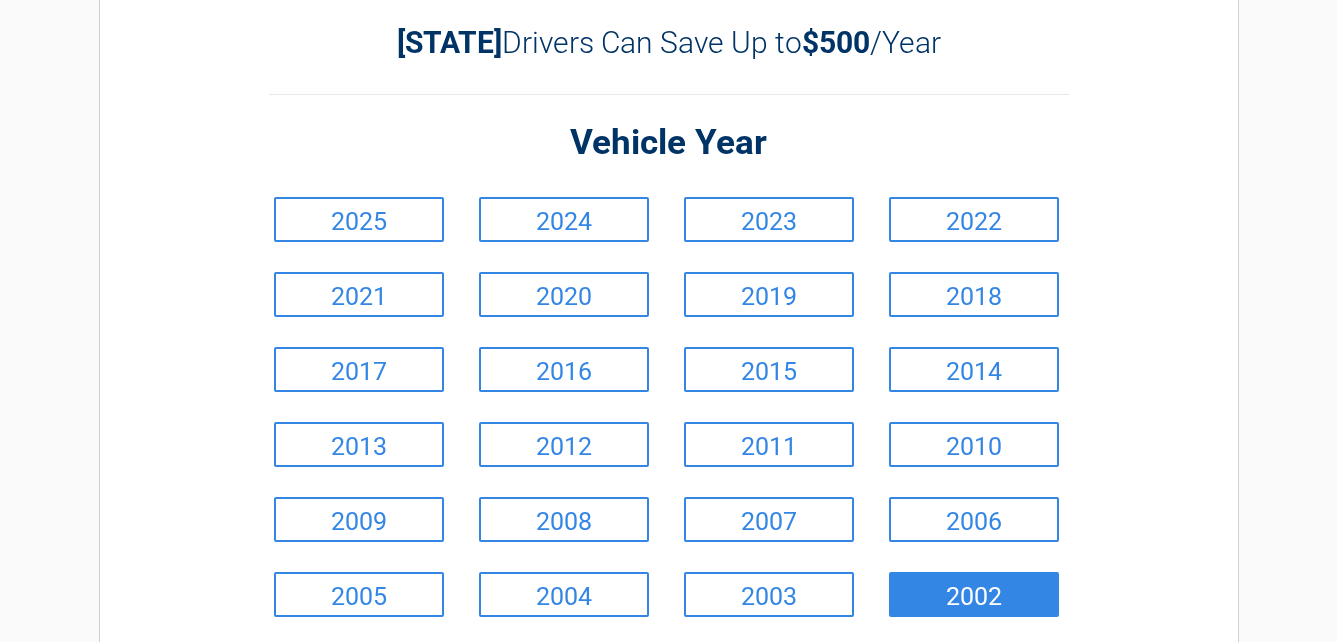 click on "2002" at bounding box center (974, 594) 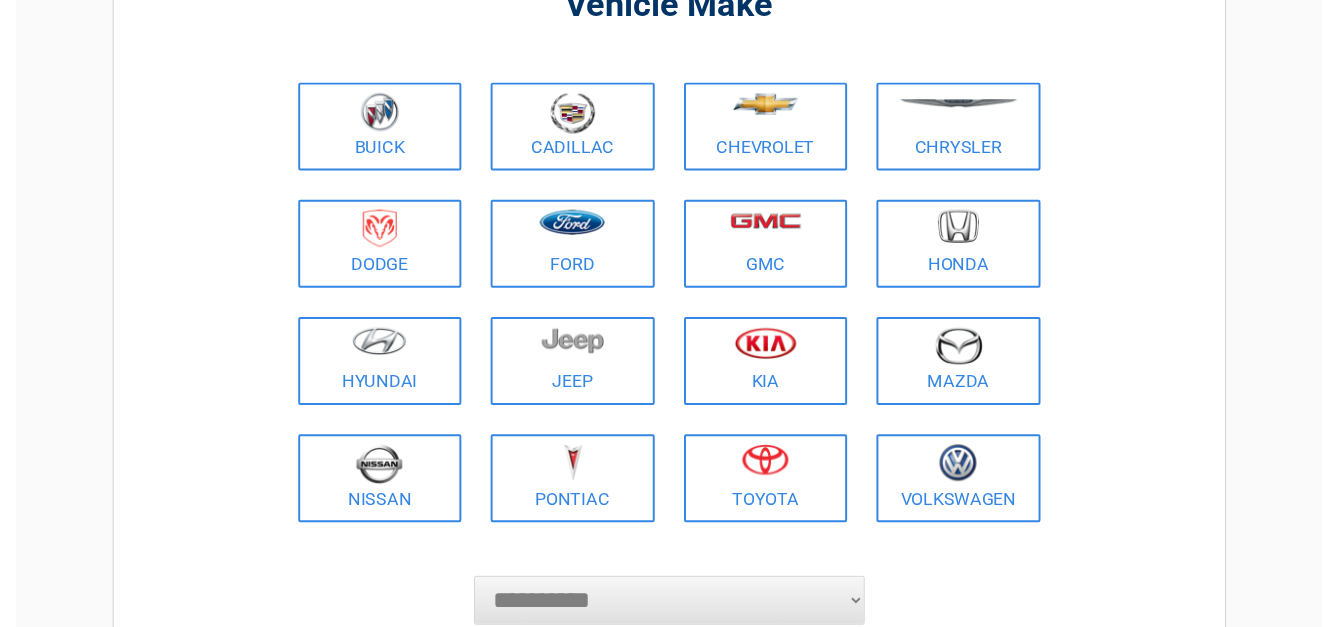 scroll, scrollTop: 200, scrollLeft: 0, axis: vertical 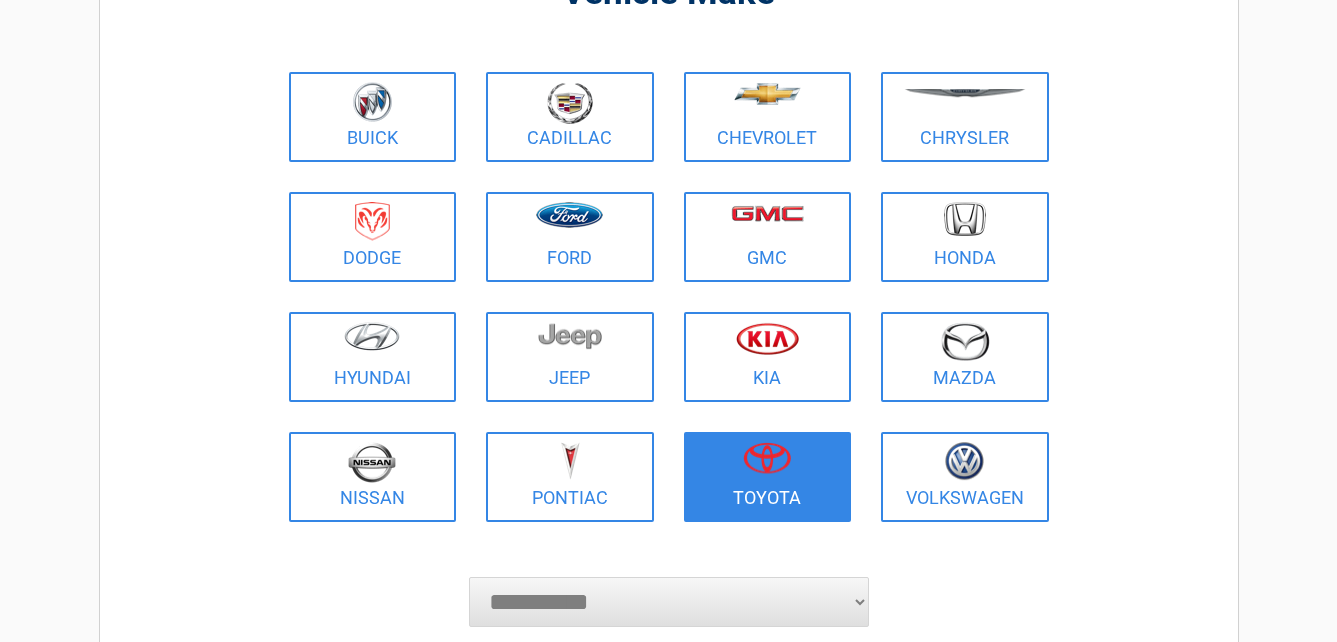 click at bounding box center [767, 458] 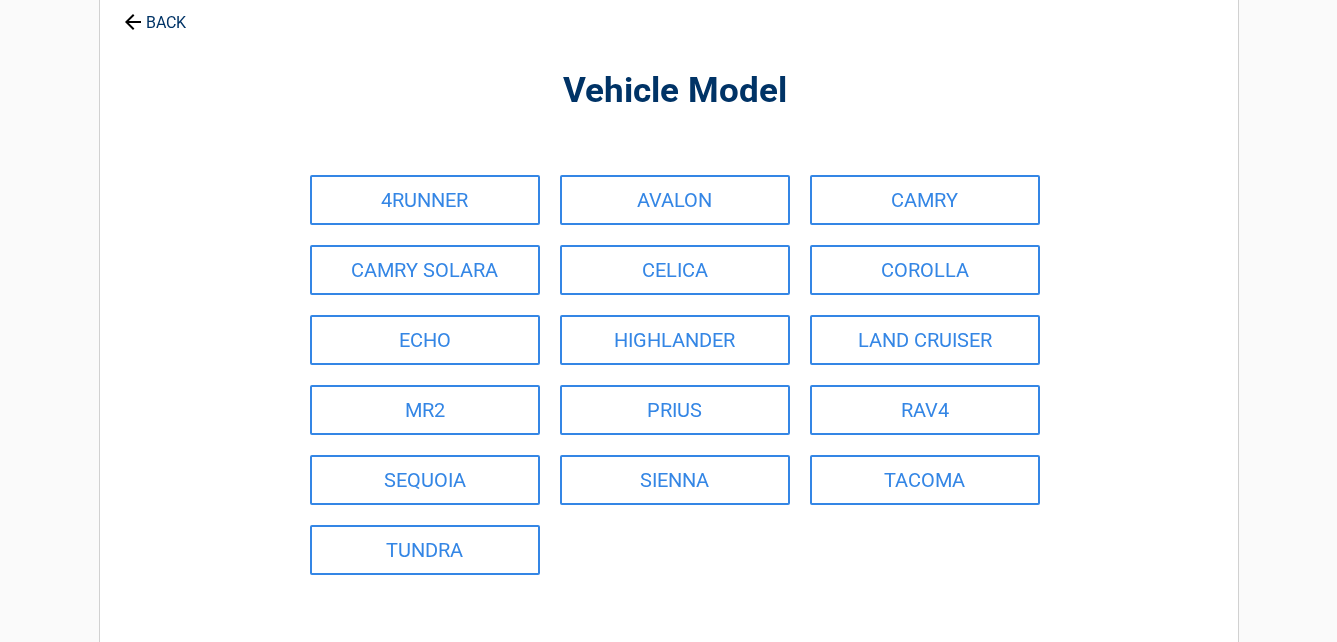 scroll, scrollTop: 0, scrollLeft: 0, axis: both 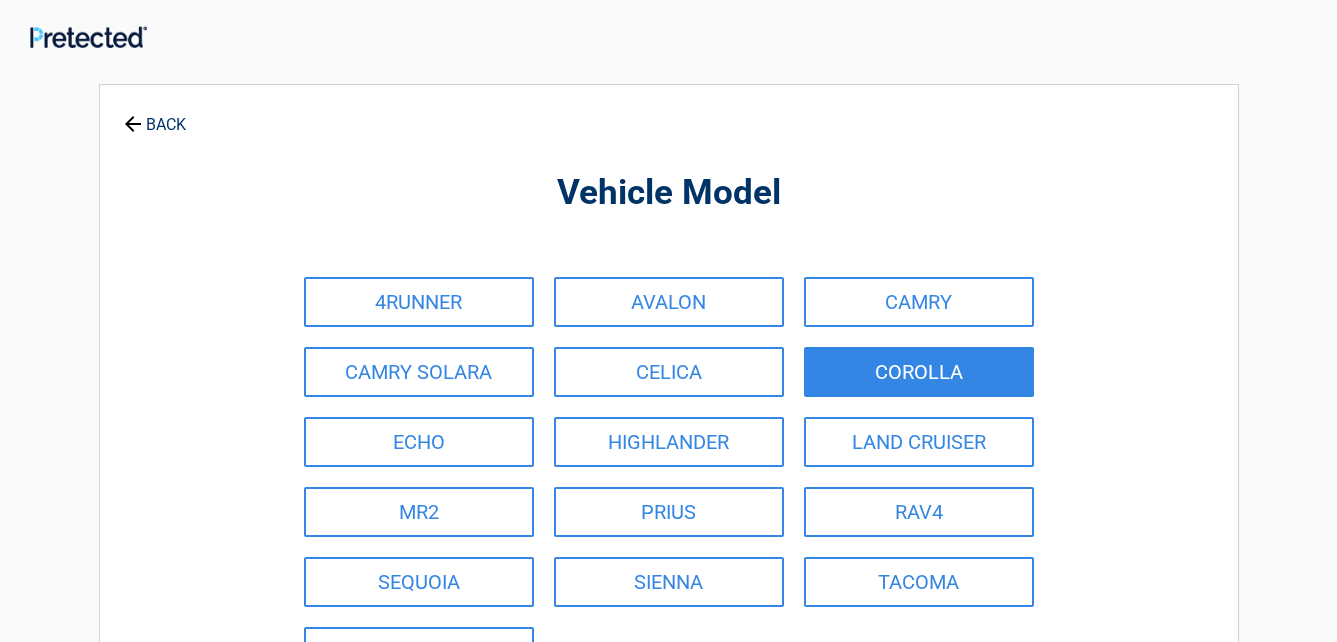 click on "COROLLA" at bounding box center (919, 372) 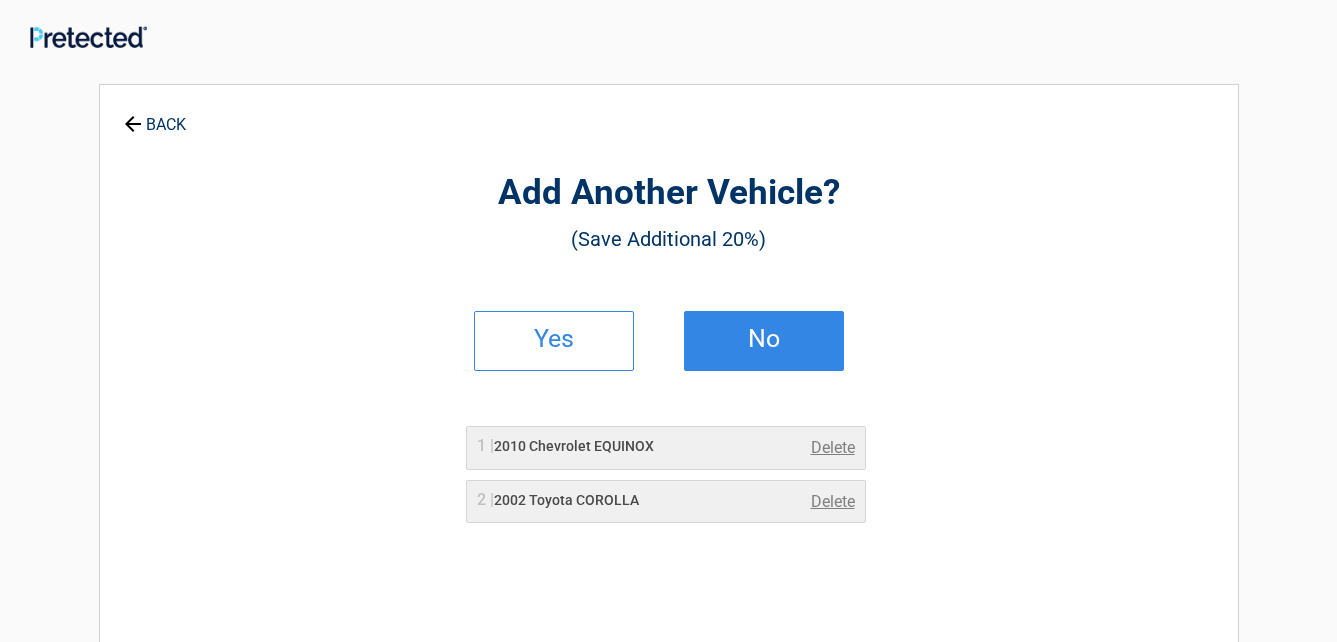 click on "No" at bounding box center (764, 339) 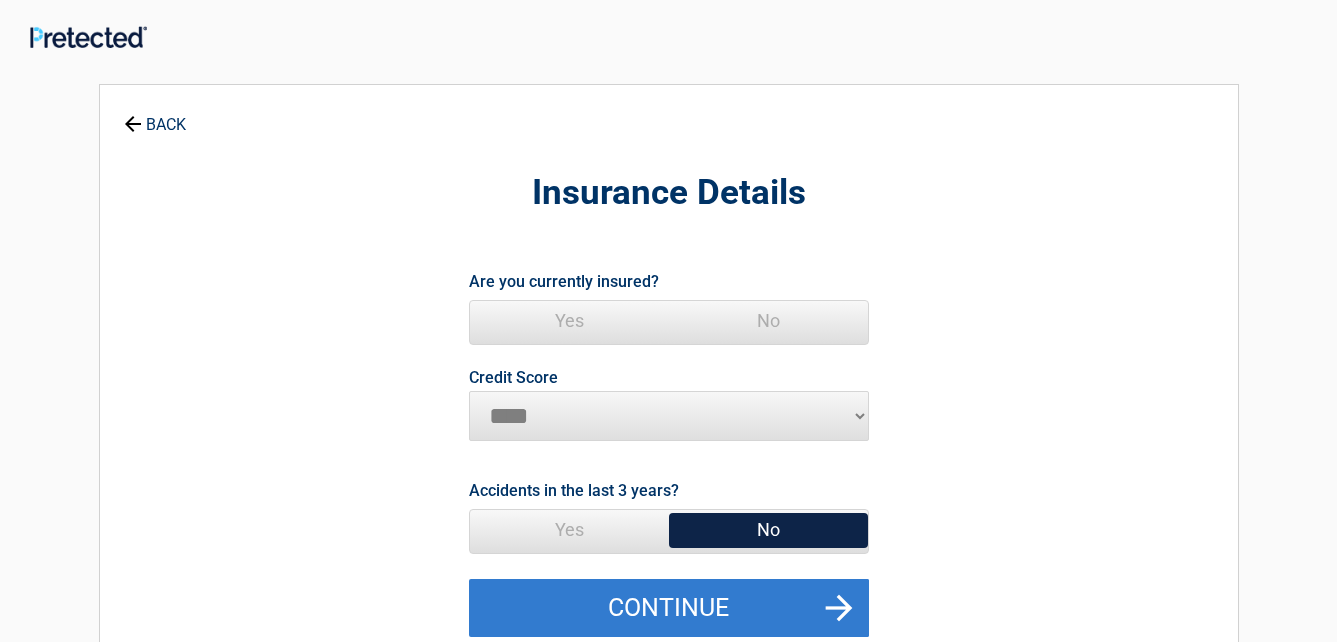 click on "Continue" at bounding box center [669, 608] 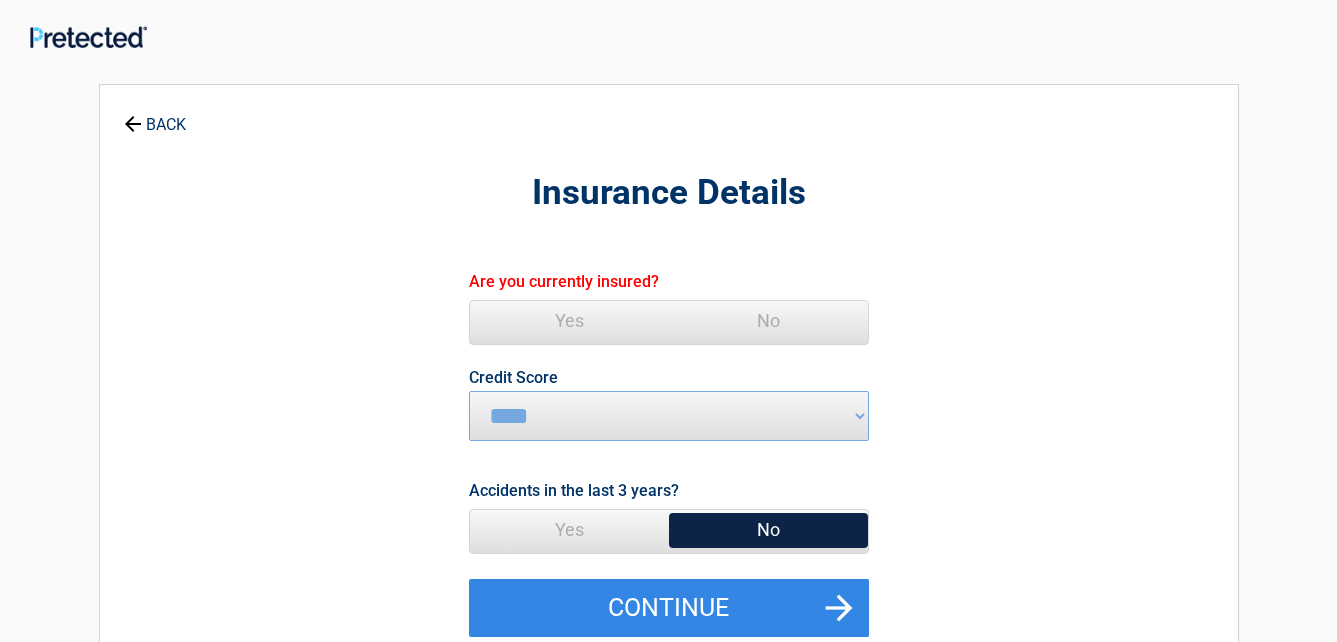 click on "Yes" at bounding box center (569, 321) 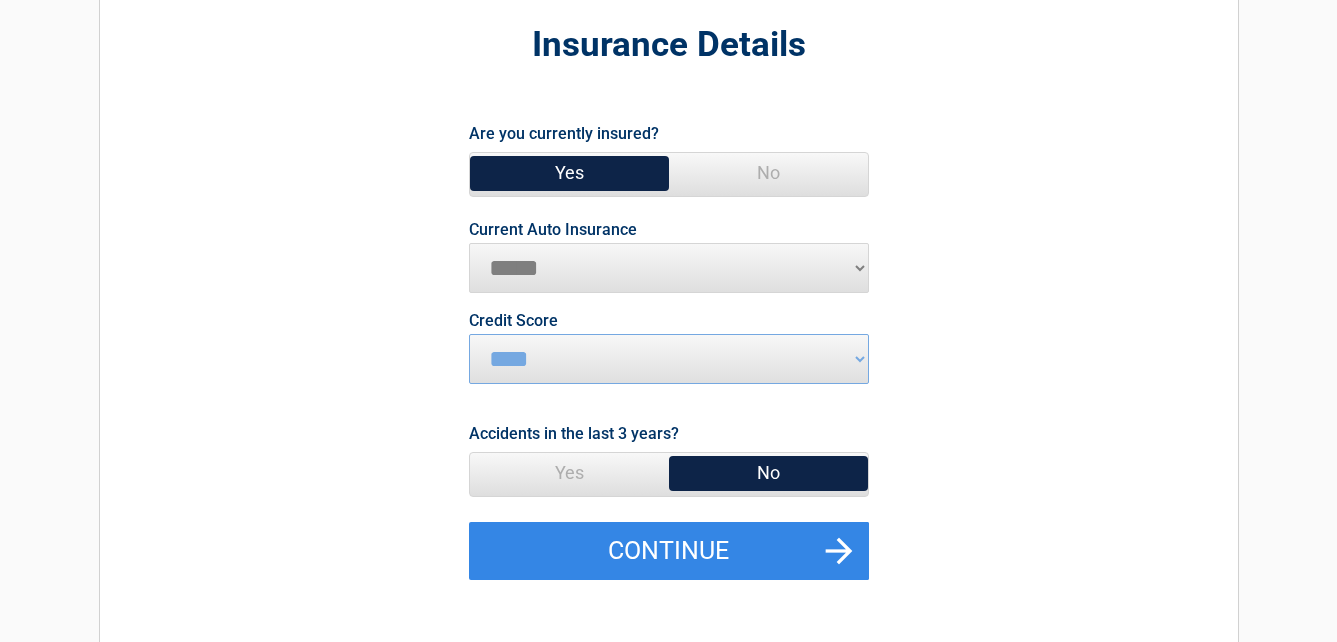 scroll, scrollTop: 200, scrollLeft: 0, axis: vertical 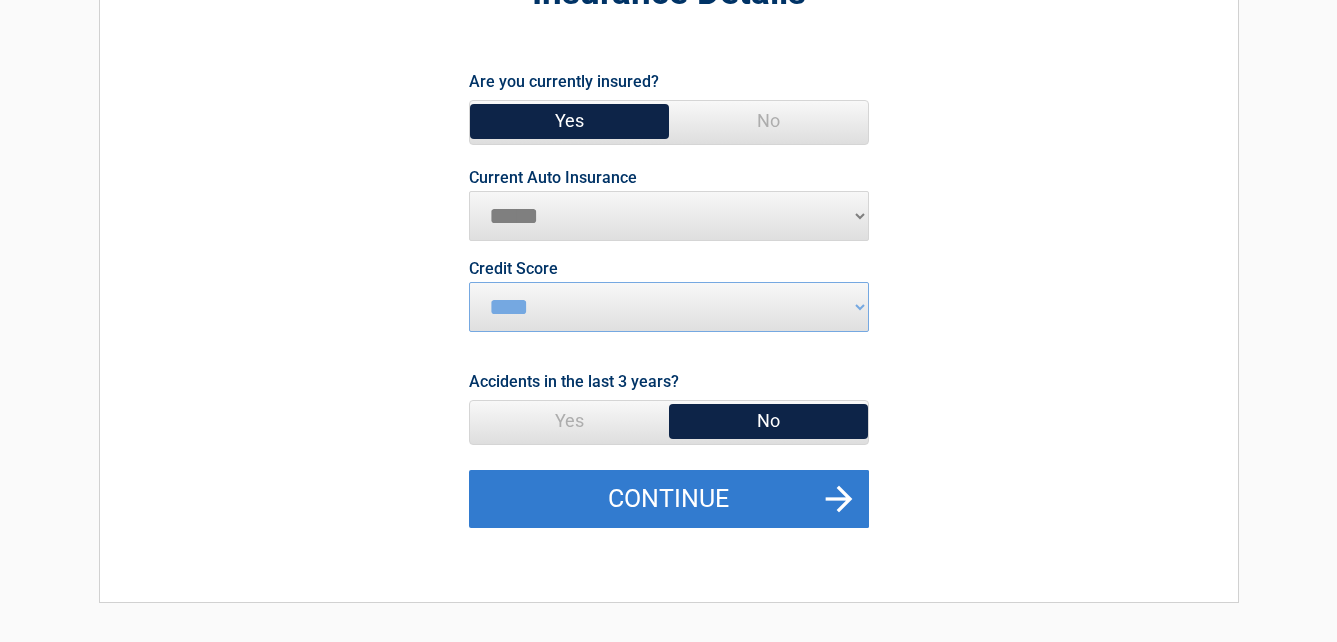 click on "Continue" at bounding box center (669, 499) 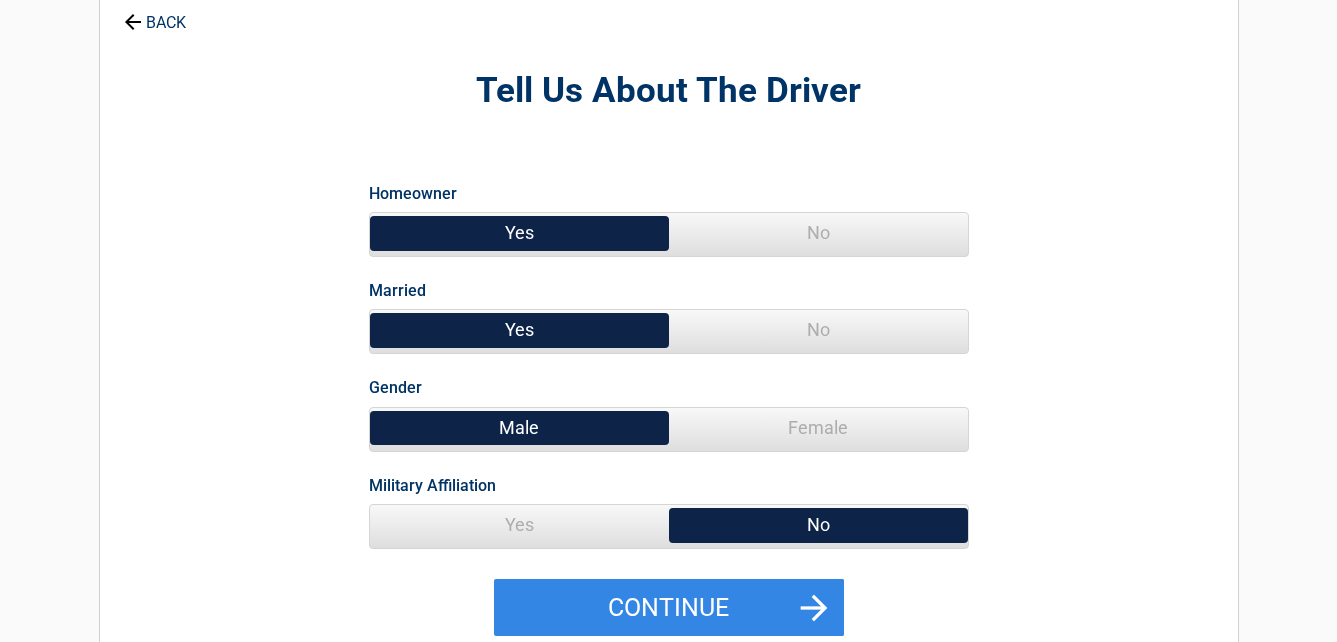 scroll, scrollTop: 0, scrollLeft: 0, axis: both 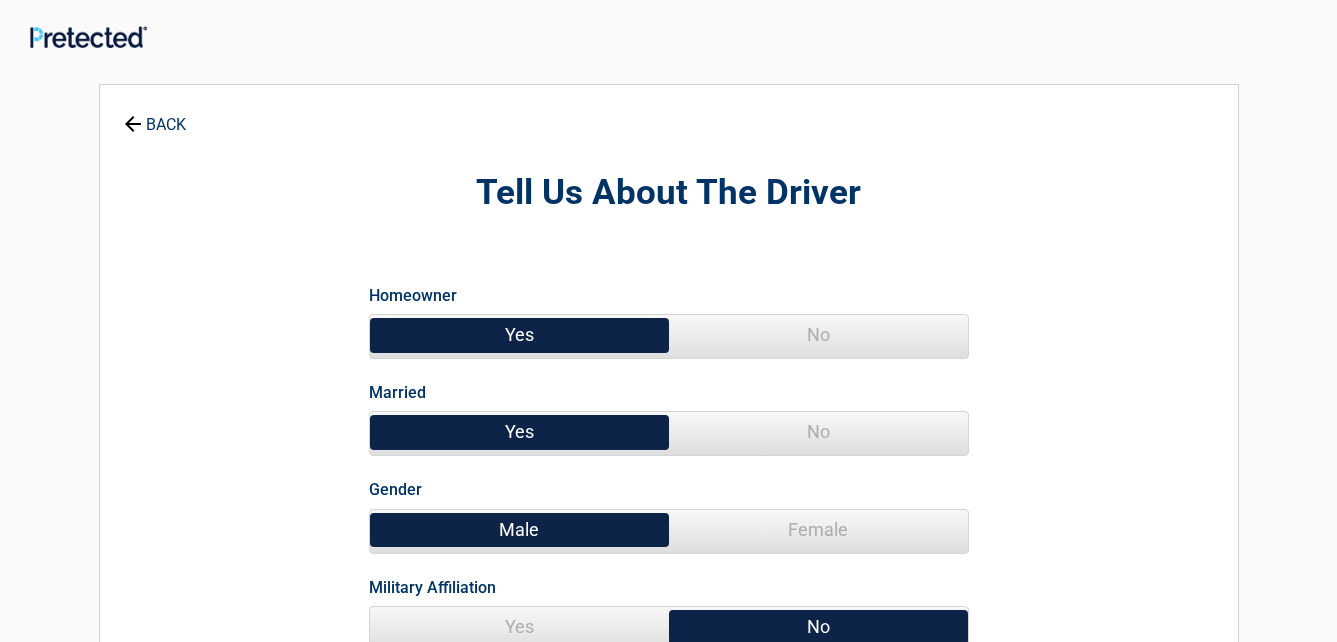 click on "No" at bounding box center (818, 432) 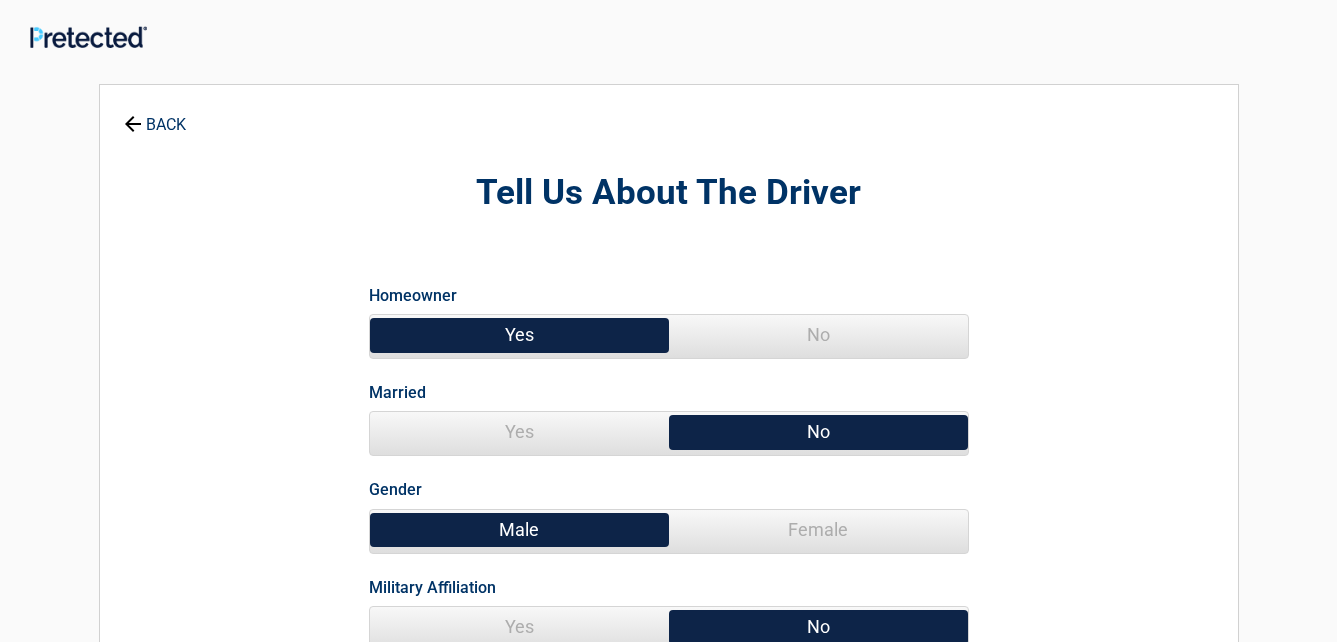 click on "Female" at bounding box center (818, 530) 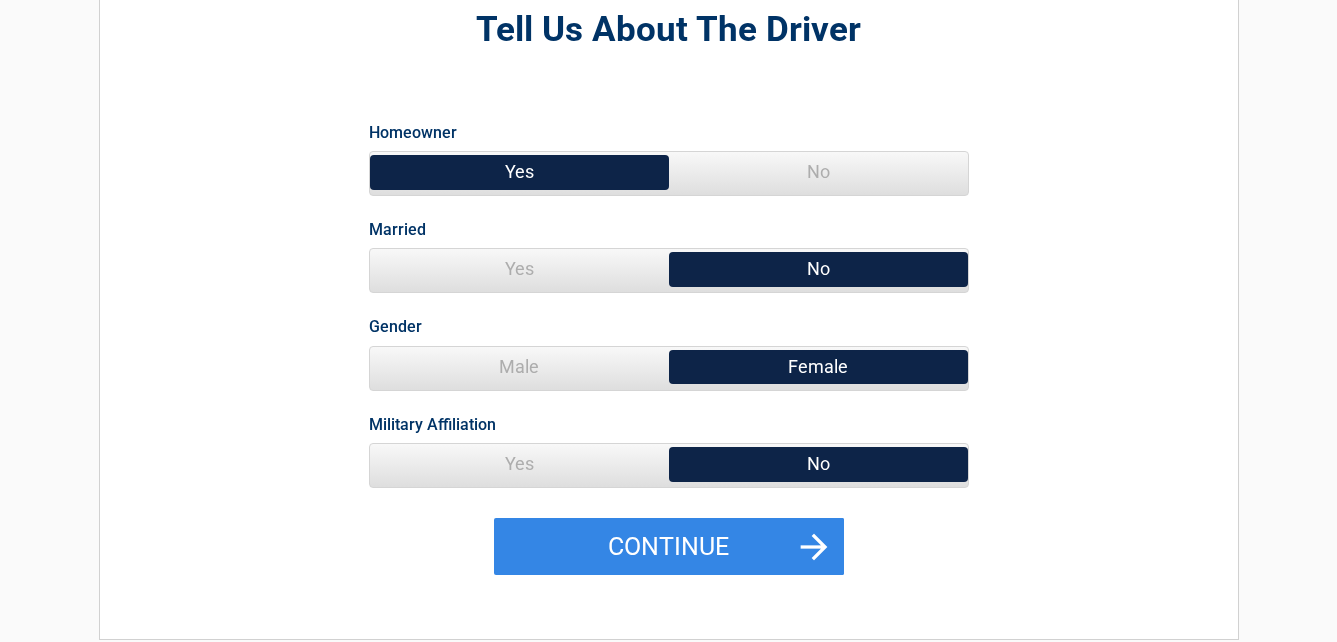 scroll, scrollTop: 200, scrollLeft: 0, axis: vertical 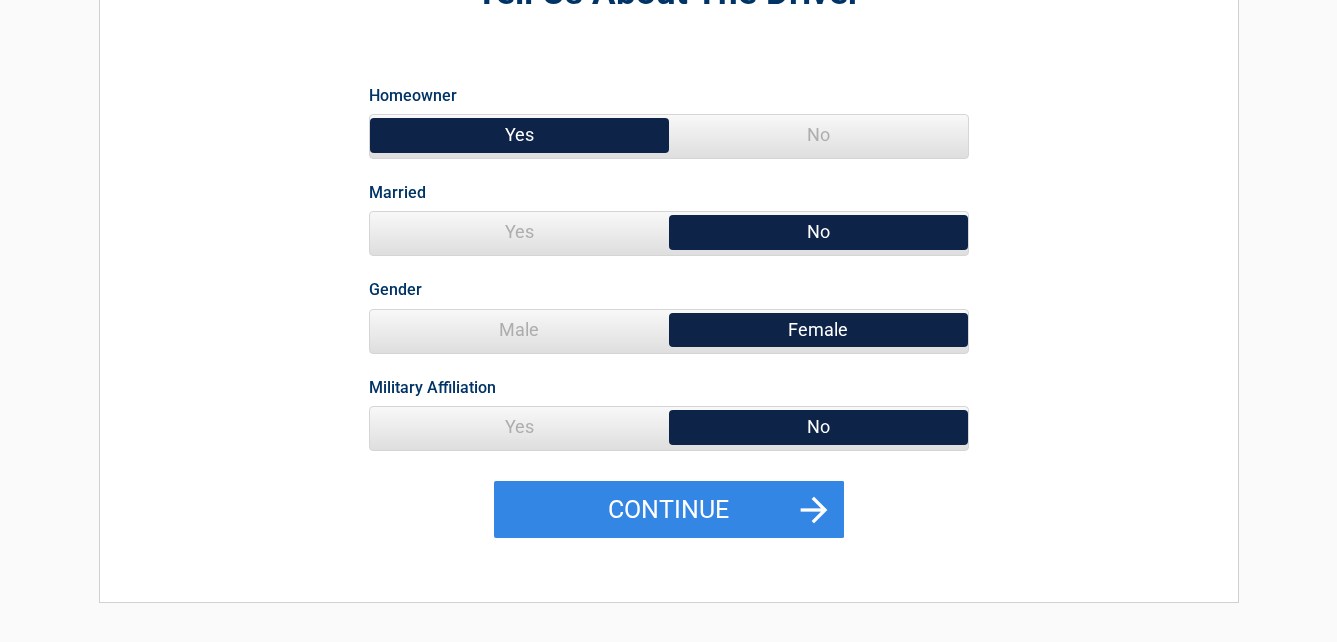 click on "Yes" at bounding box center (519, 427) 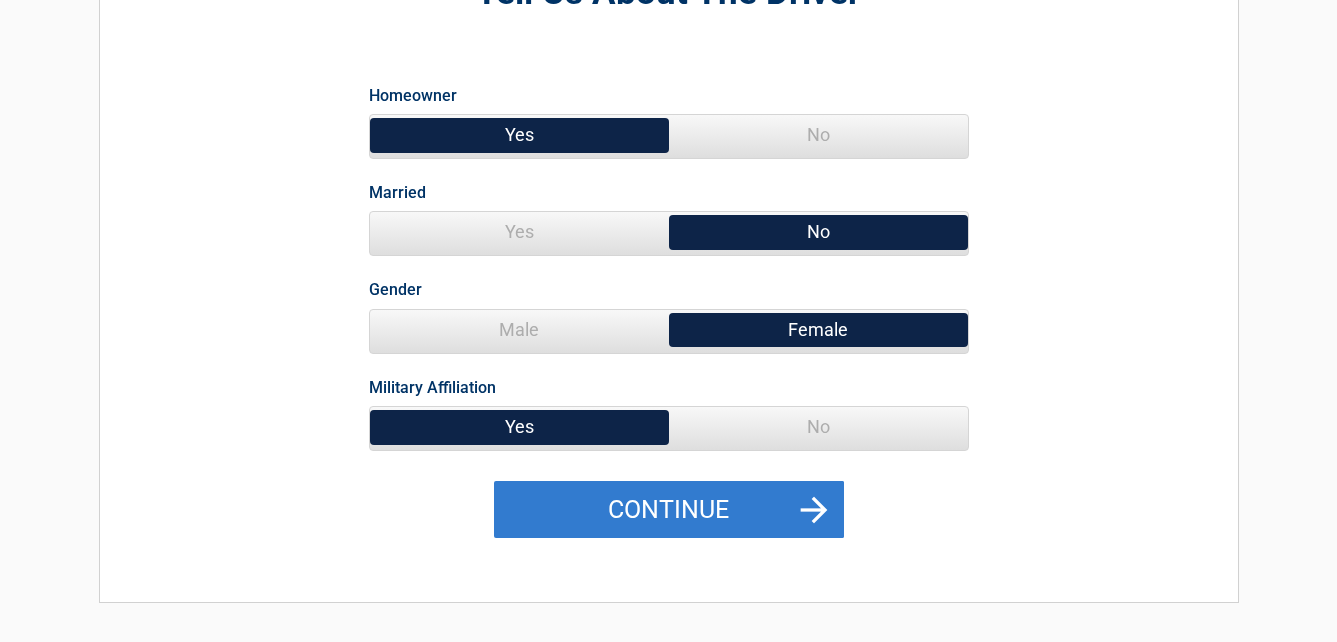 click on "Continue" at bounding box center (669, 510) 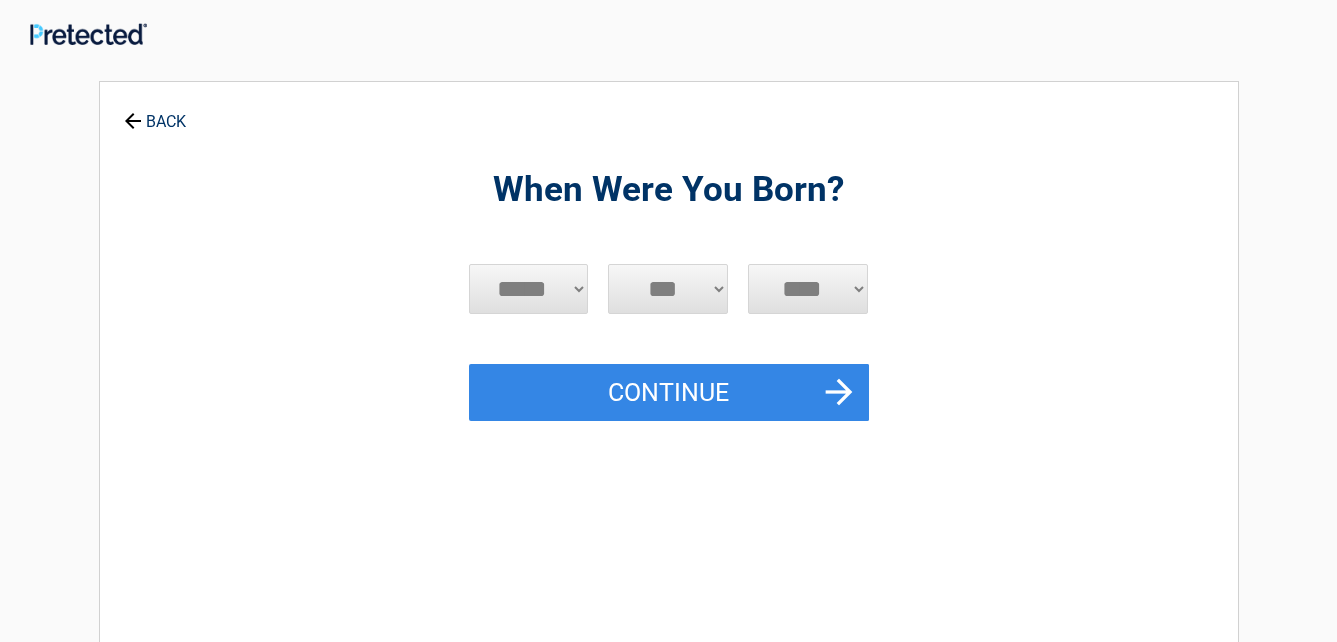 scroll, scrollTop: 0, scrollLeft: 0, axis: both 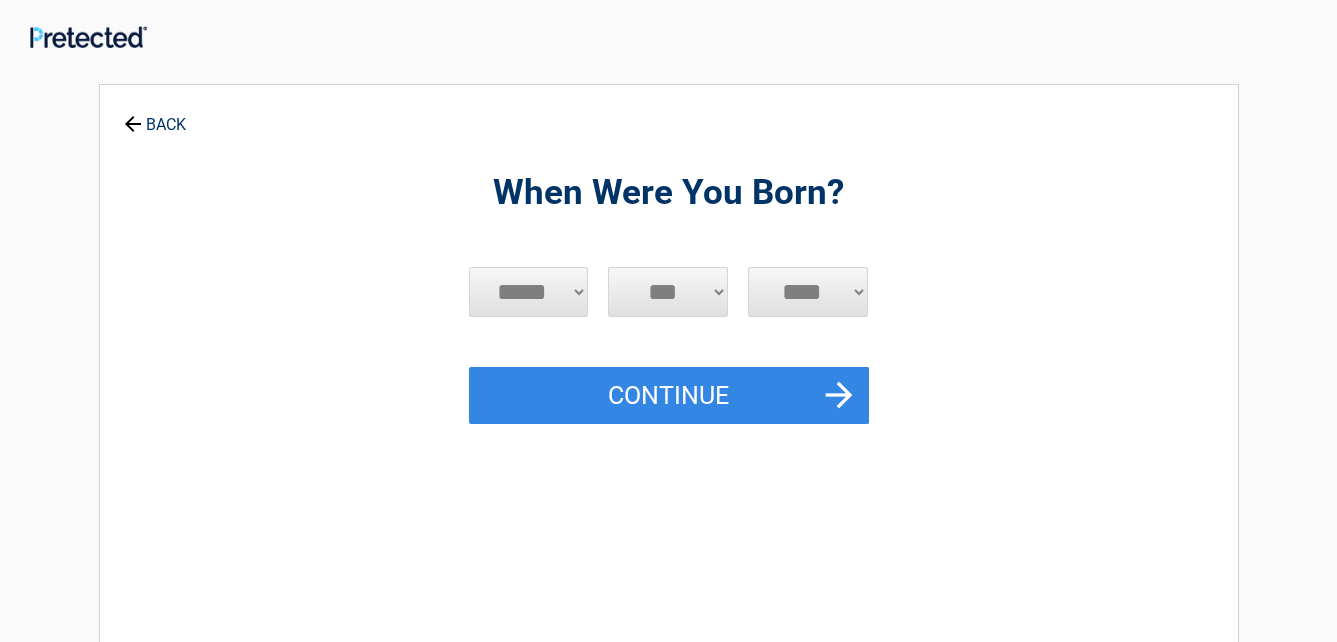 click on "*****
***
***
***
***
***
***
***
***
***
***
***
***" at bounding box center [529, 292] 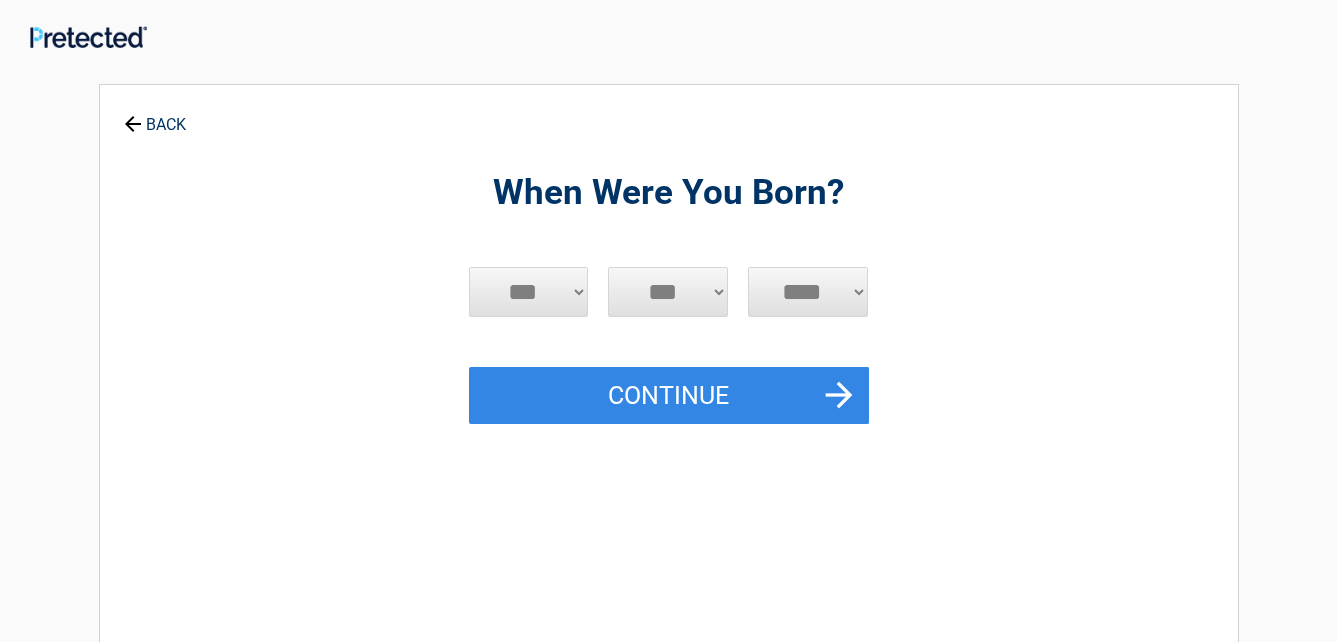 click on "*****
***
***
***
***
***
***
***
***
***
***
***
***" at bounding box center (529, 292) 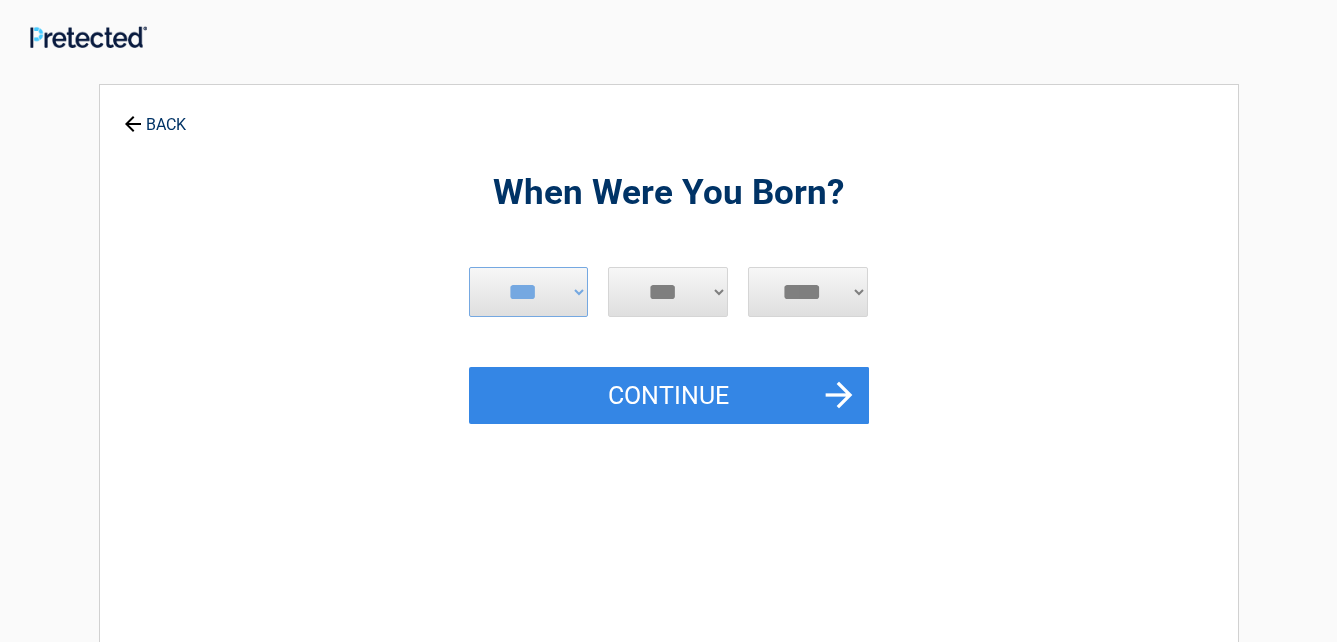 click on "*** * * * * * * * * * ** ** ** ** ** ** ** ** ** ** ** ** ** ** ** ** ** ** ** ** ** **" at bounding box center (668, 292) 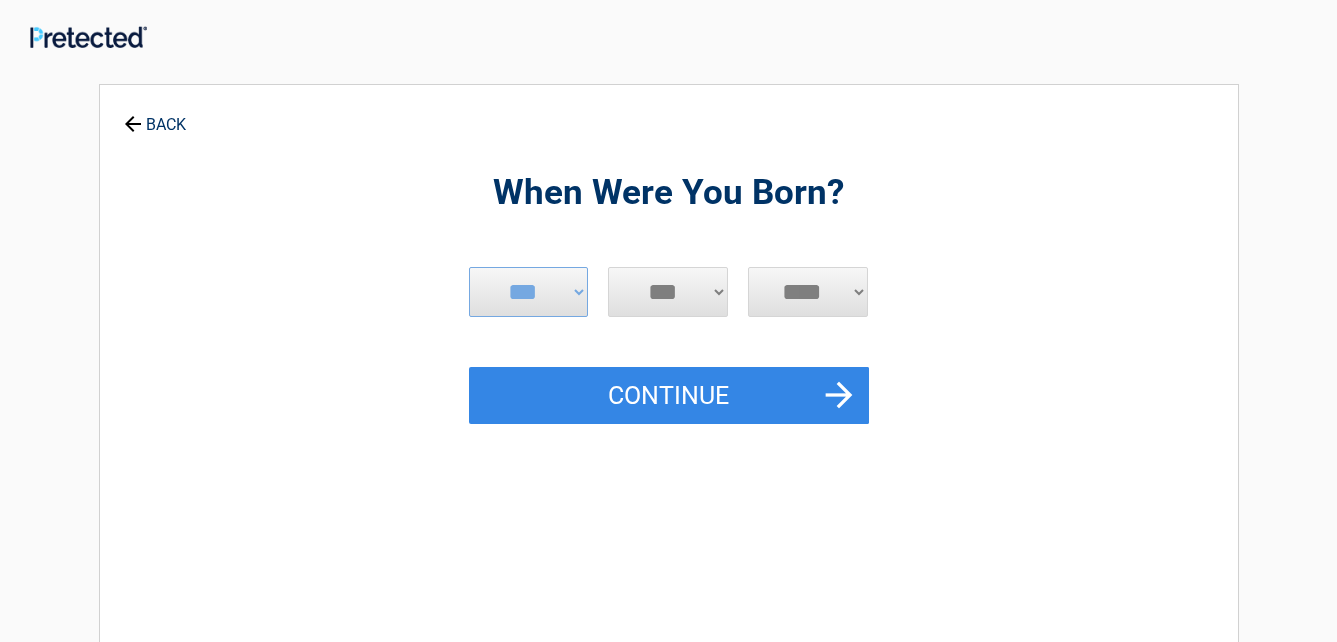 select on "**" 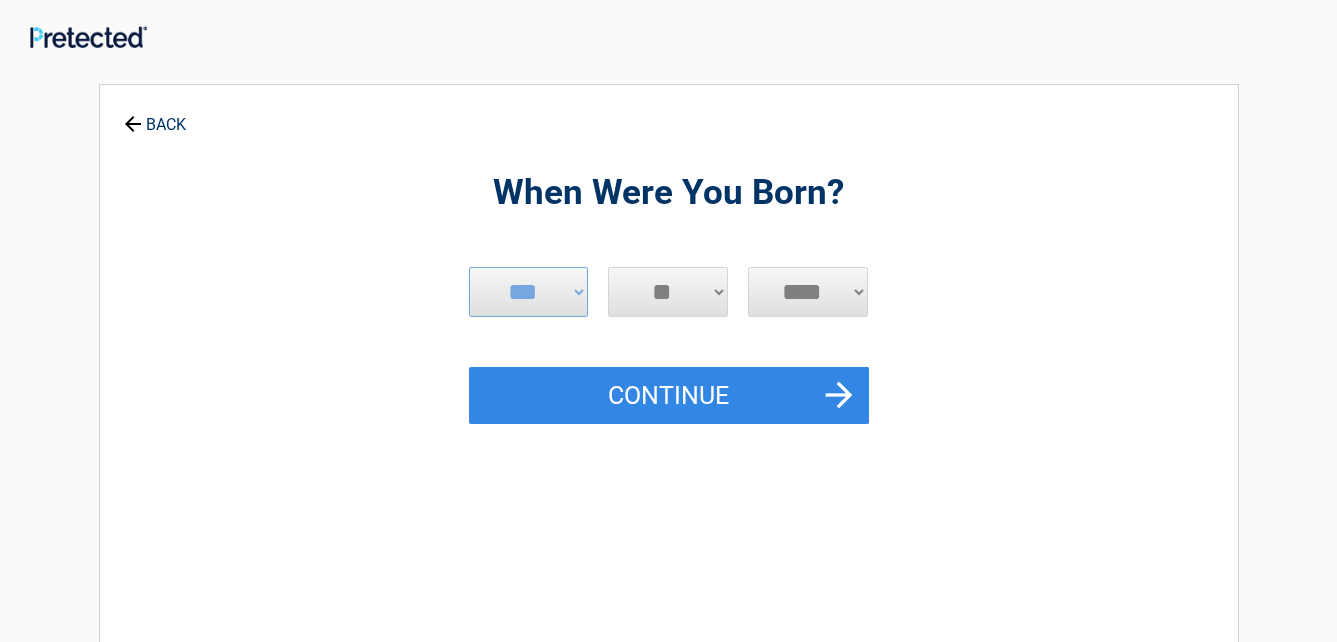 click on "*** * * * * * * * * * ** ** ** ** ** ** ** ** ** ** ** ** ** ** ** ** ** ** ** ** ** **" at bounding box center (668, 292) 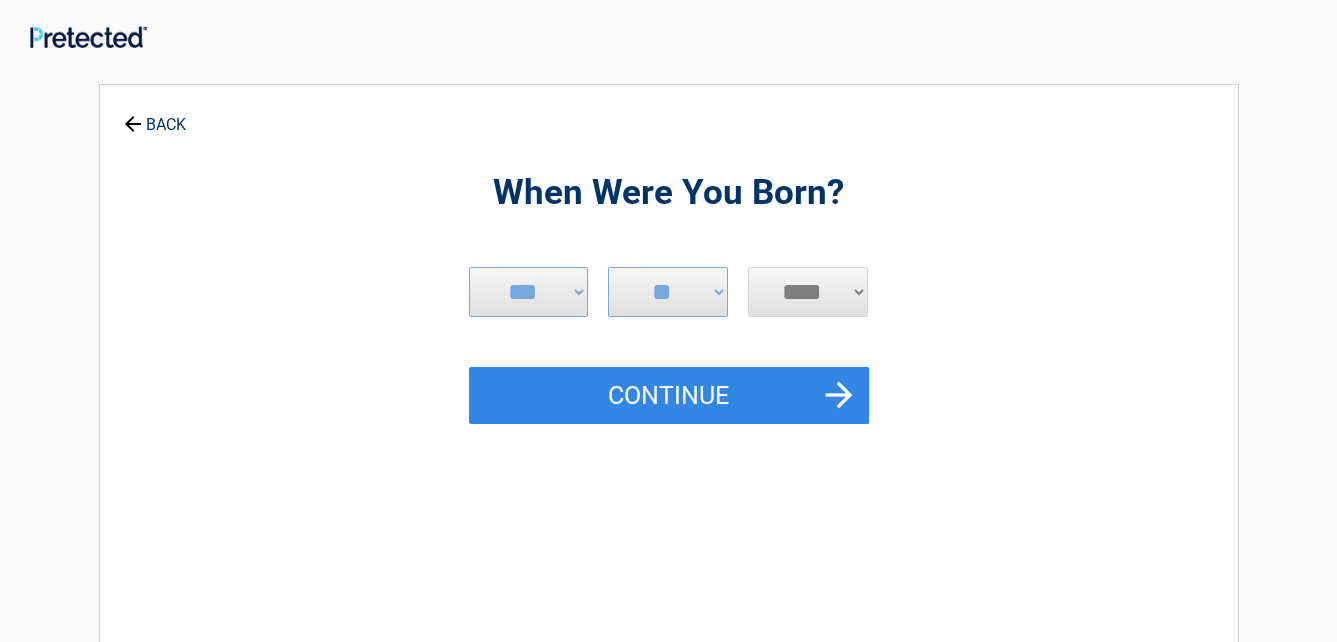 click on "****
****
****
****
****
****
****
****
****
****
****
****
****
****
****
****
****
****
****
****
****
****
****
****
****
****
****
****
****
****
****
****
****
****
****
****
****
****
****
****
****
****
****
****
****
****
****
****
****
****
****
****
****
****
****
****
****
****
****
****
****
****
****
****" at bounding box center (808, 292) 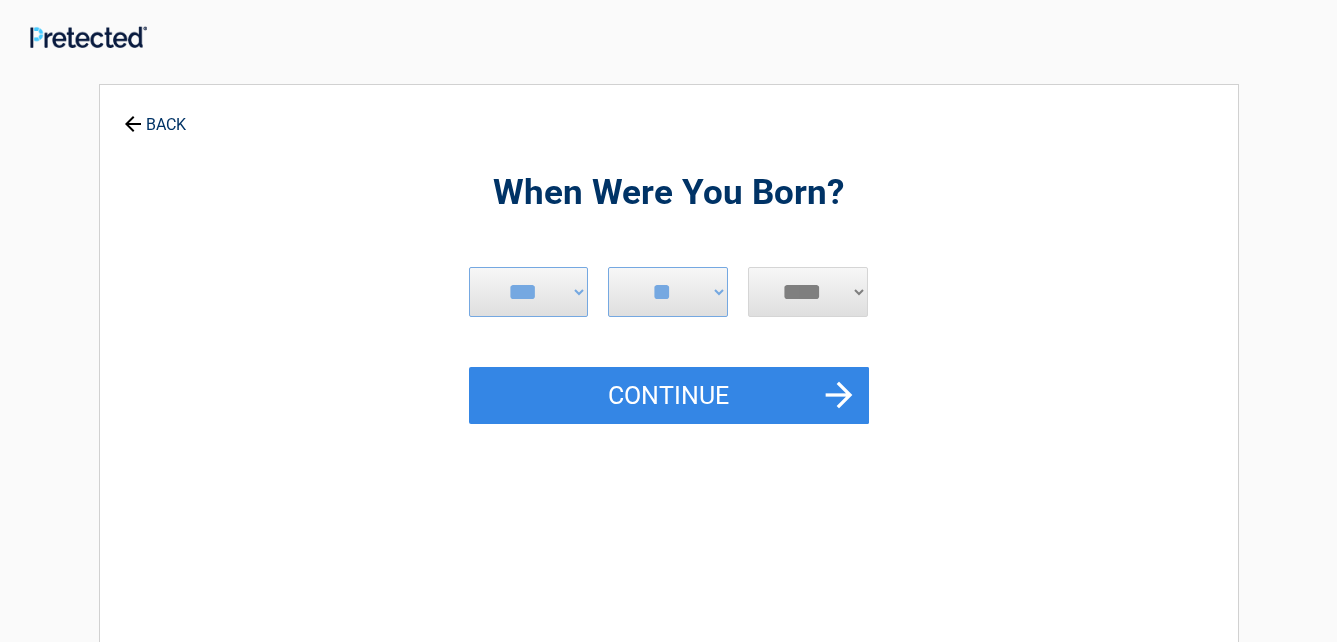 select on "****" 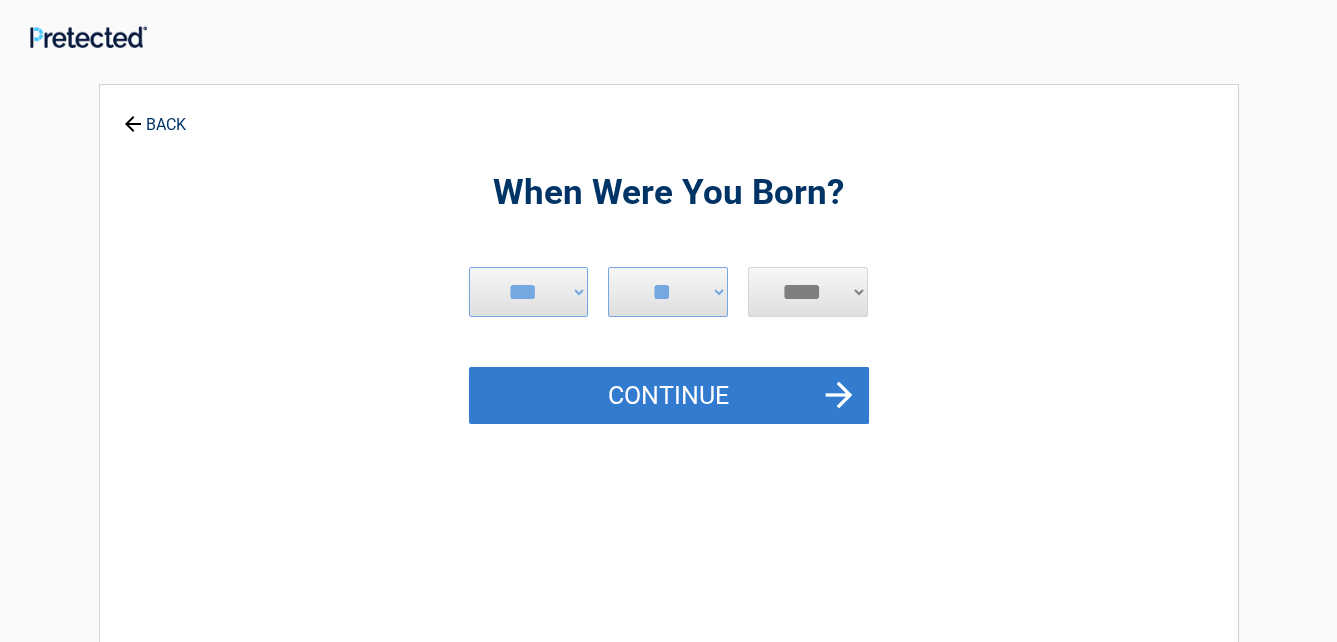 click on "Continue" at bounding box center [669, 396] 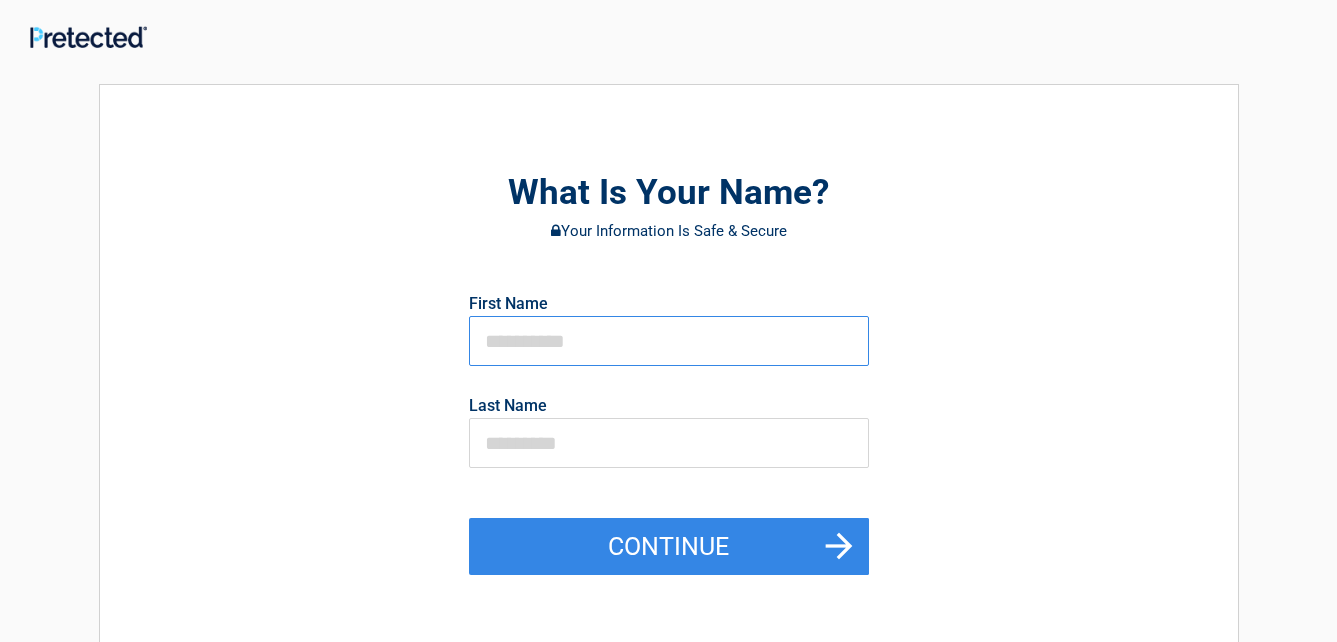 click at bounding box center [669, 341] 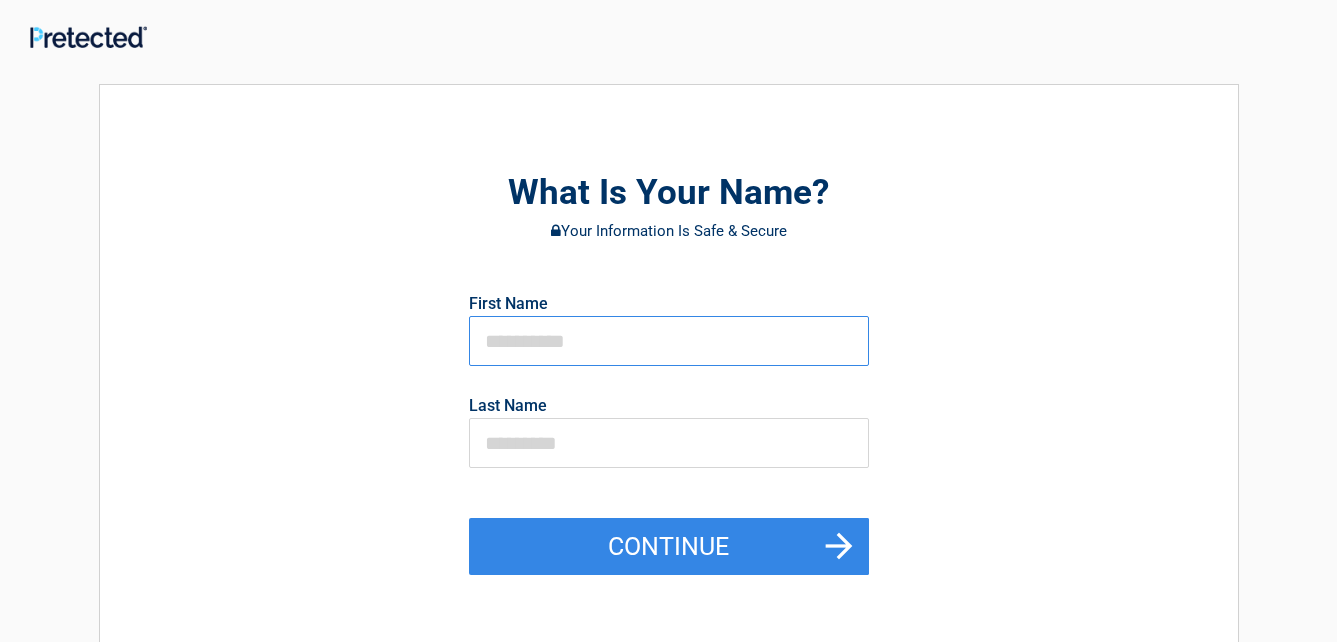 type on "*****" 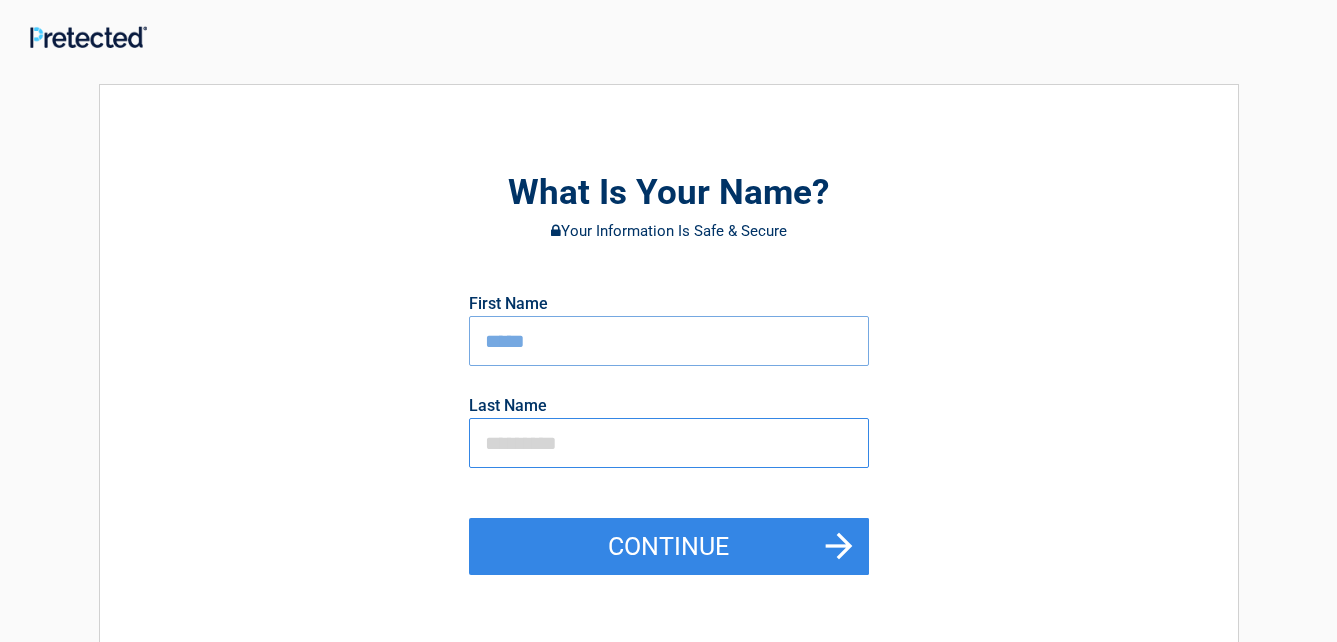 click at bounding box center (669, 443) 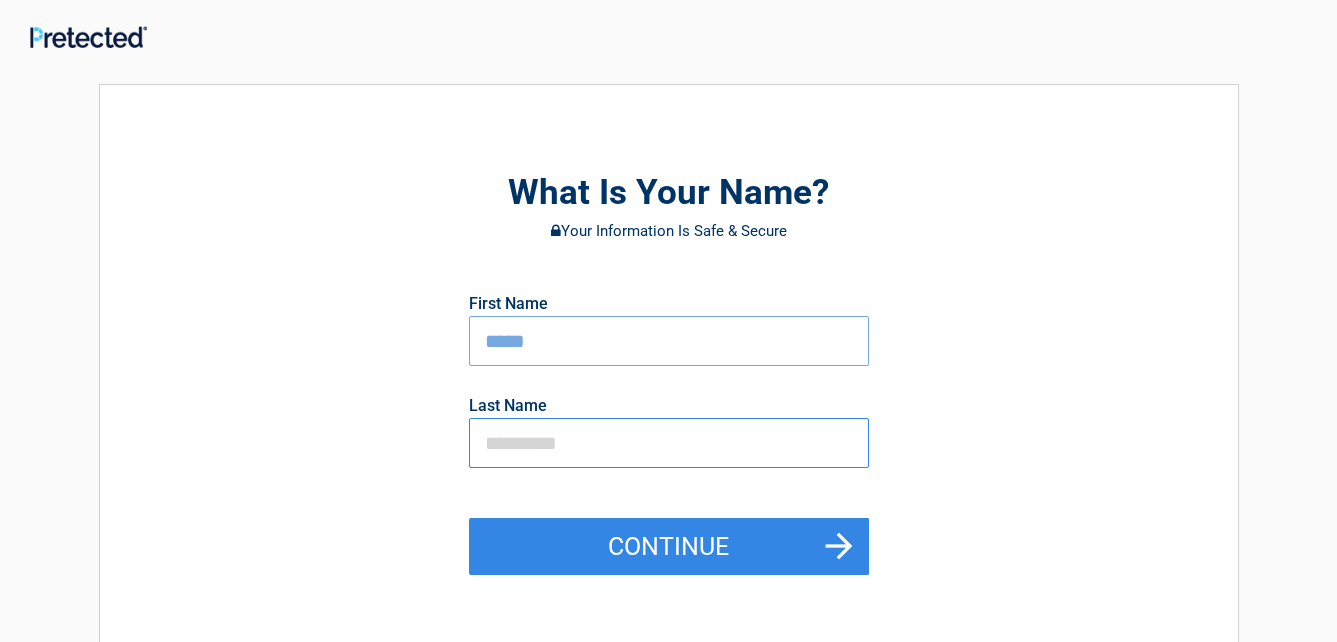 type on "*******" 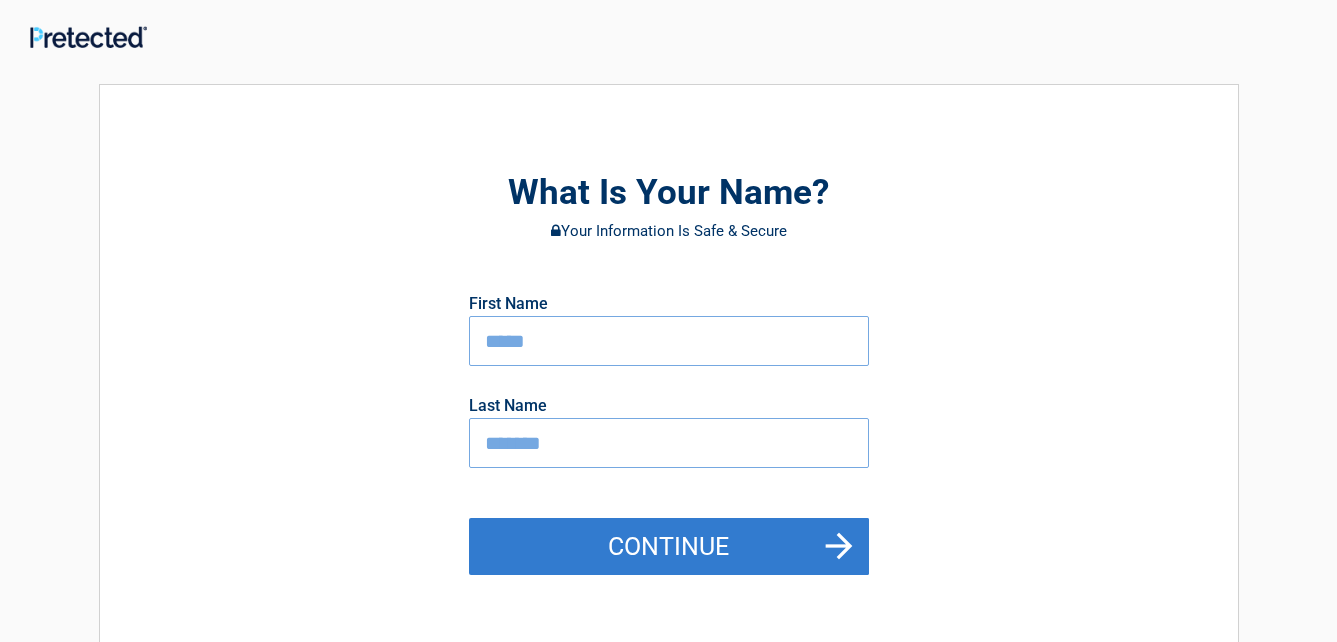 click on "Continue" at bounding box center [669, 547] 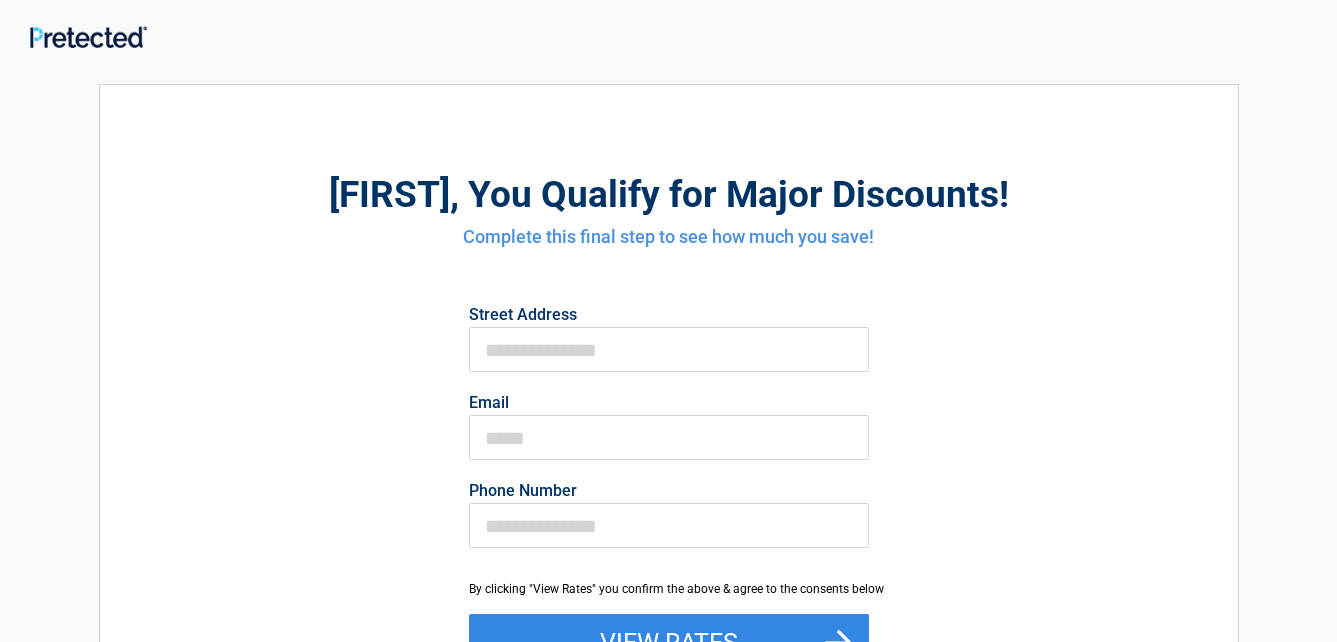 click on "Street Address" at bounding box center [669, 336] 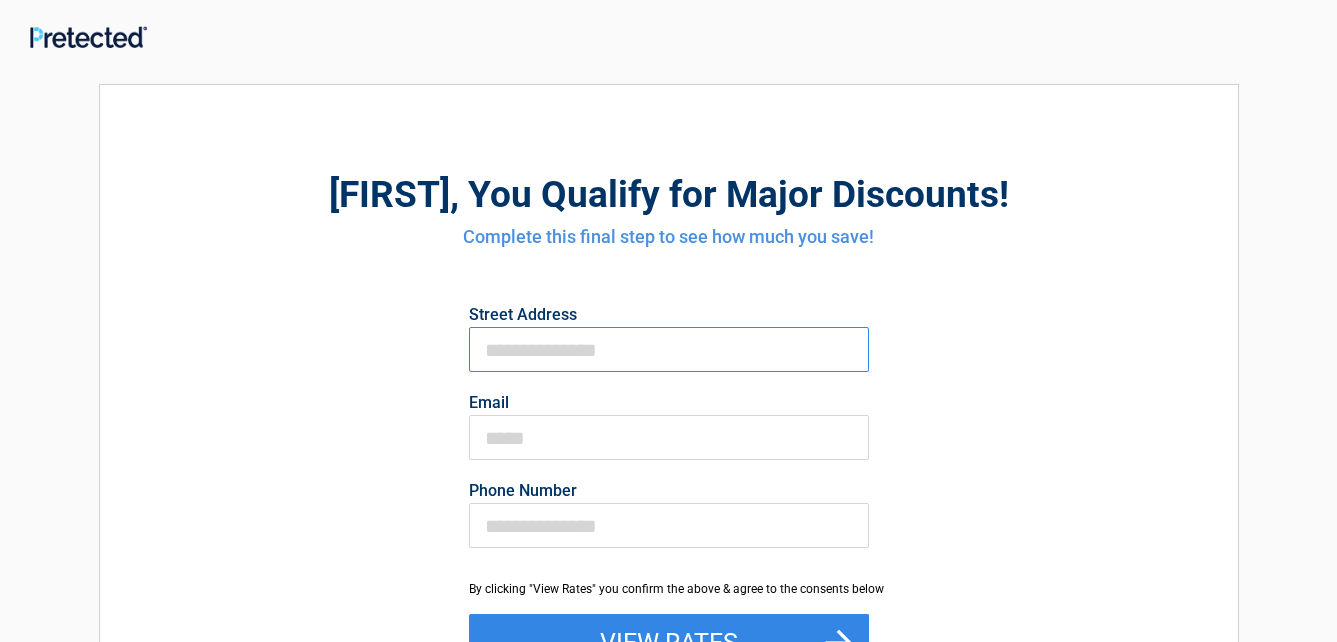 click on "First Name" at bounding box center [669, 349] 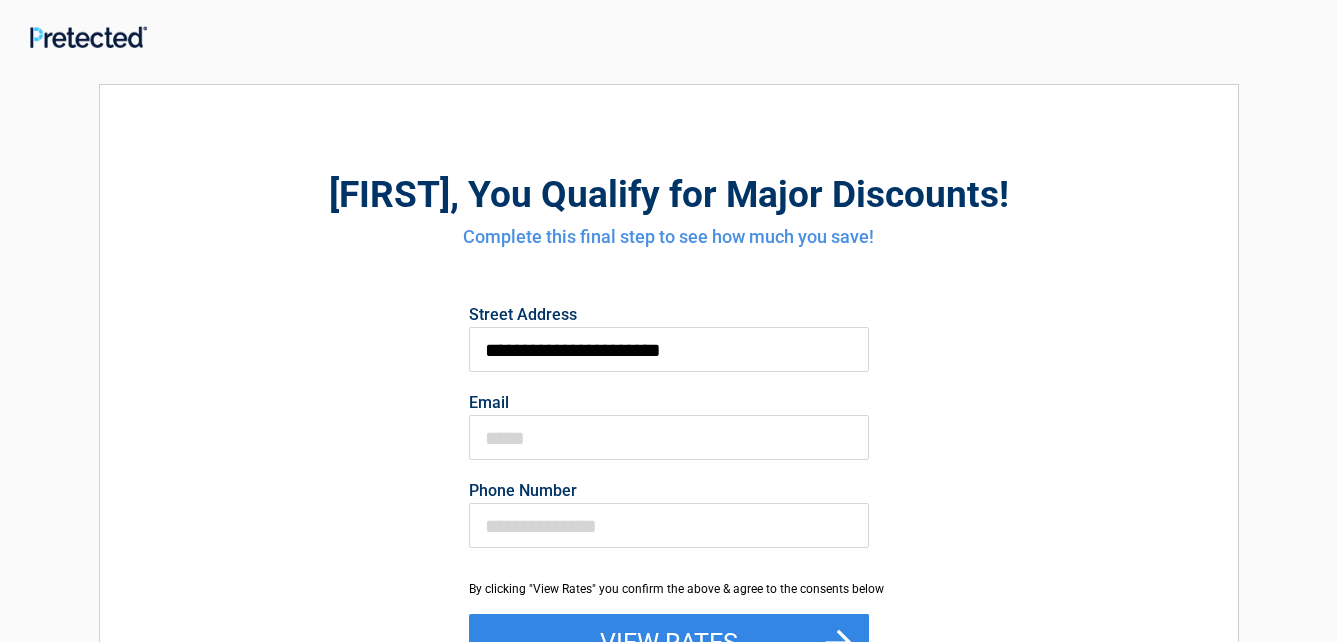 type on "**********" 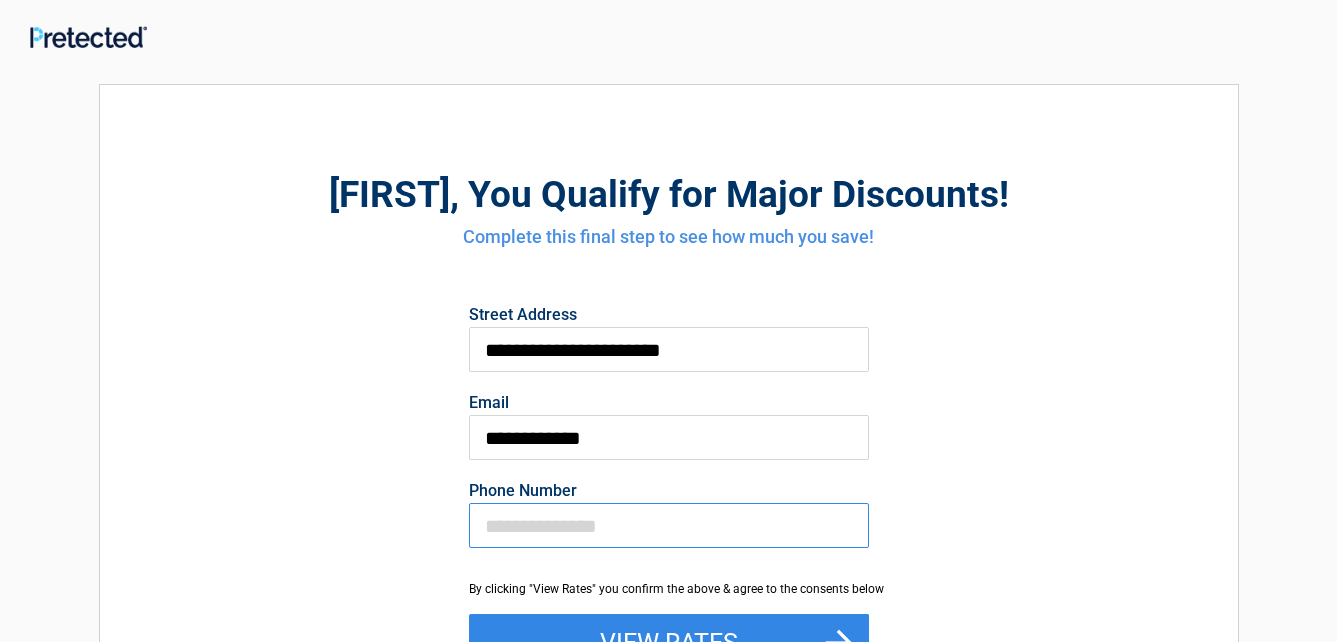 type on "**********" 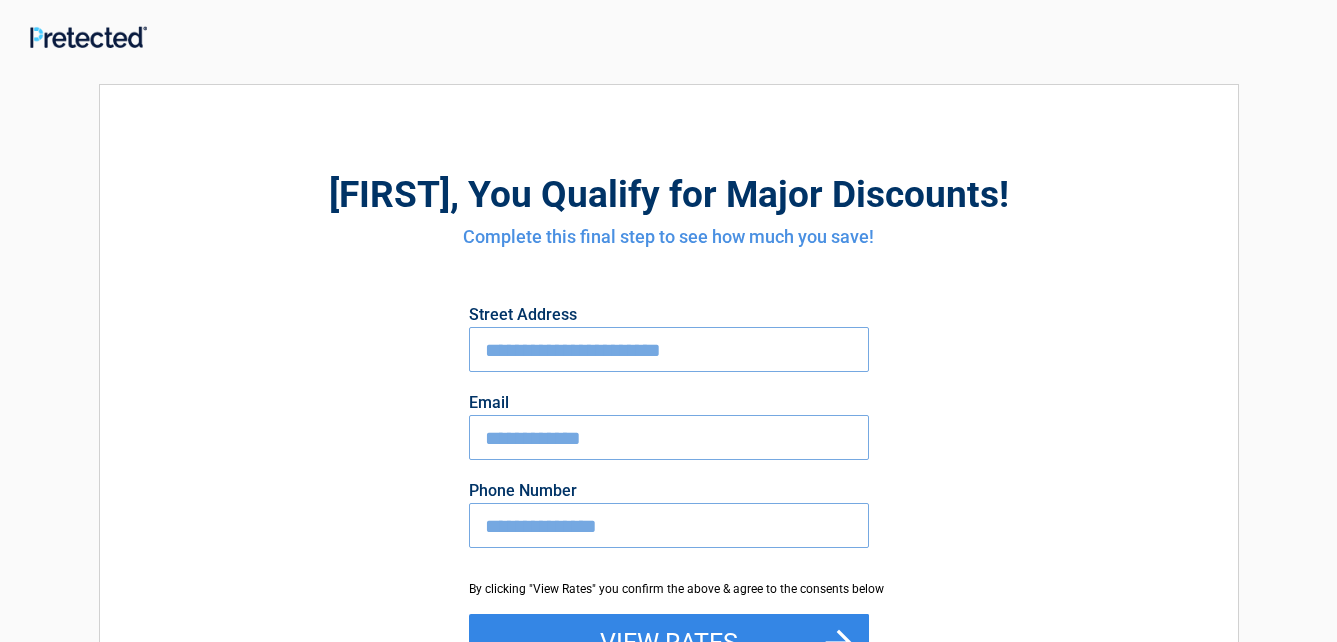 scroll, scrollTop: 100, scrollLeft: 0, axis: vertical 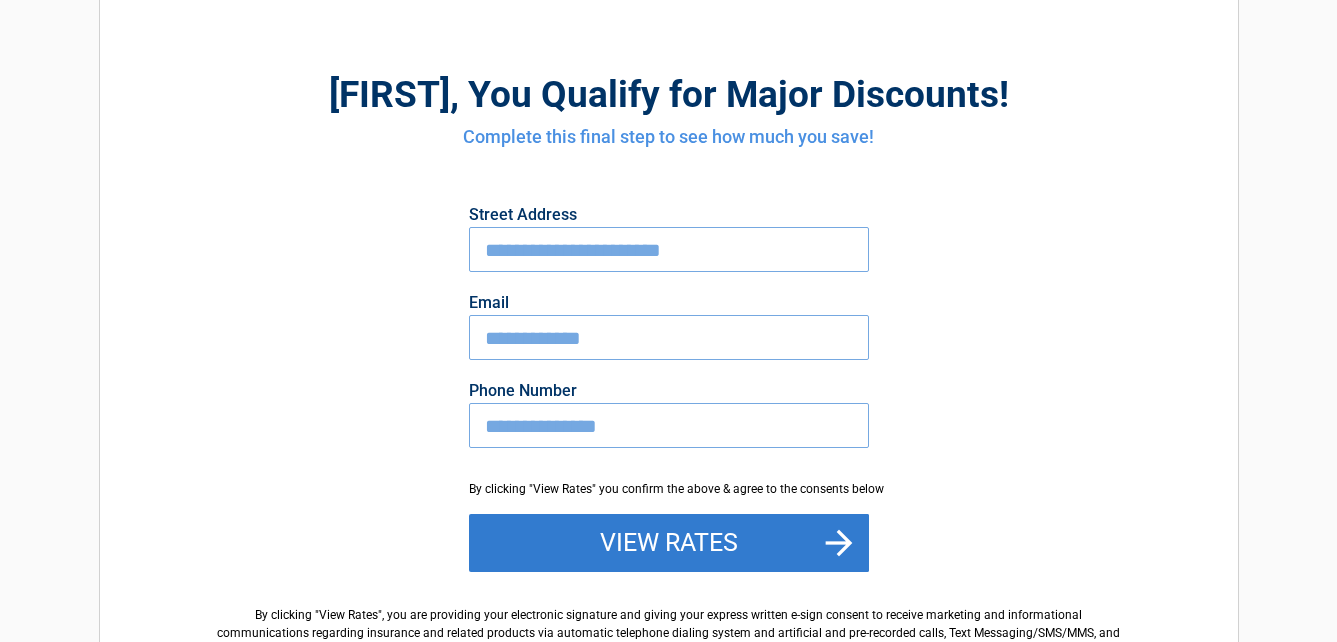 click on "View Rates" at bounding box center [669, 543] 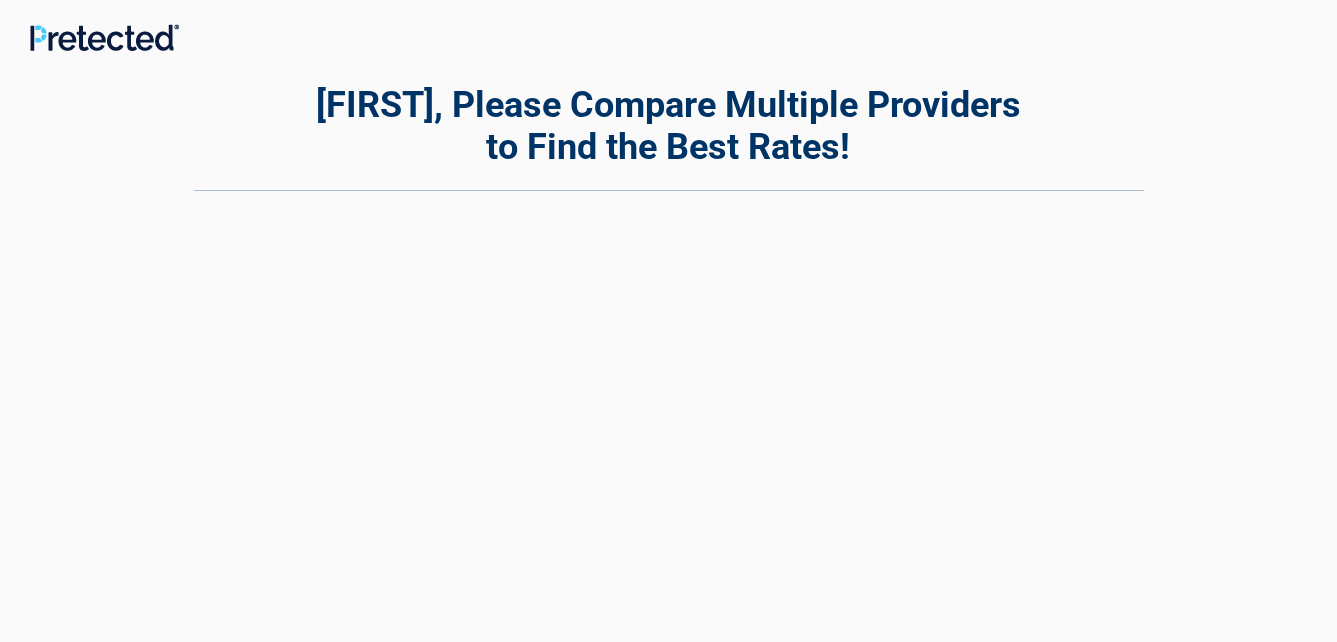 scroll, scrollTop: 0, scrollLeft: 0, axis: both 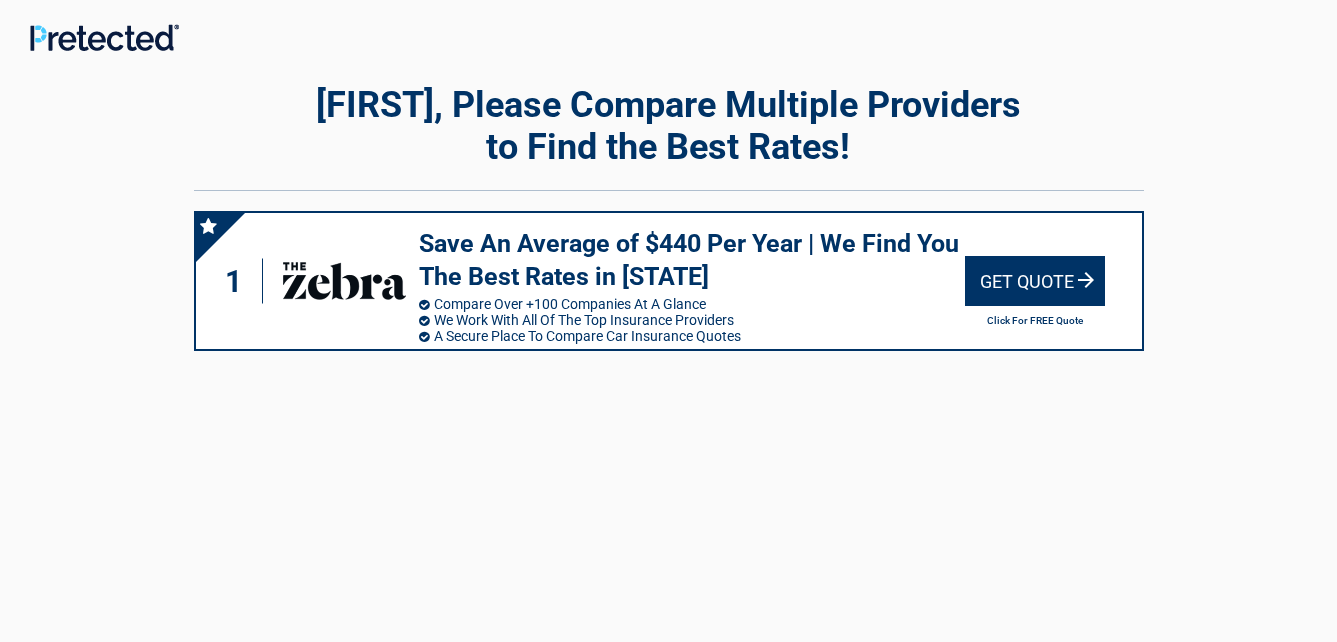 click on "Get Quote" at bounding box center [1035, 281] 